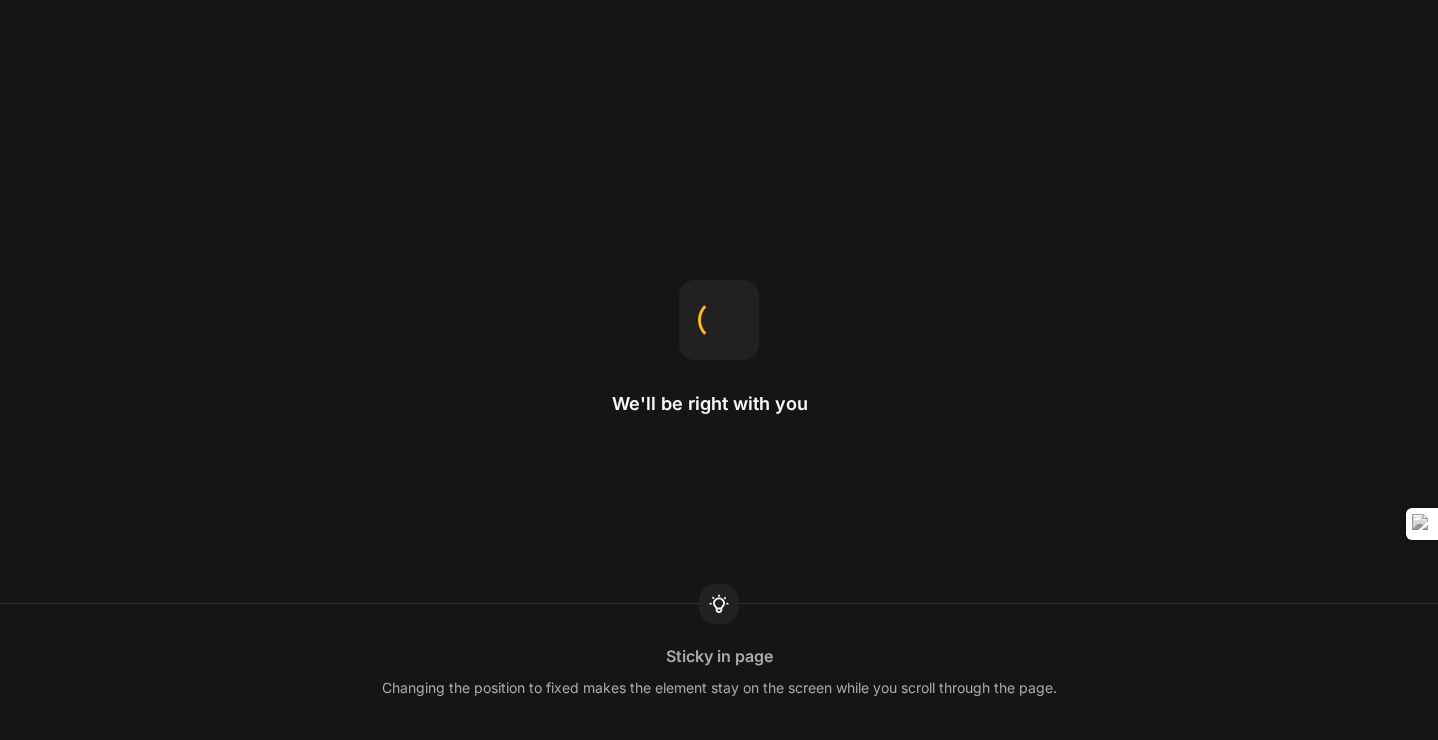 scroll, scrollTop: 0, scrollLeft: 0, axis: both 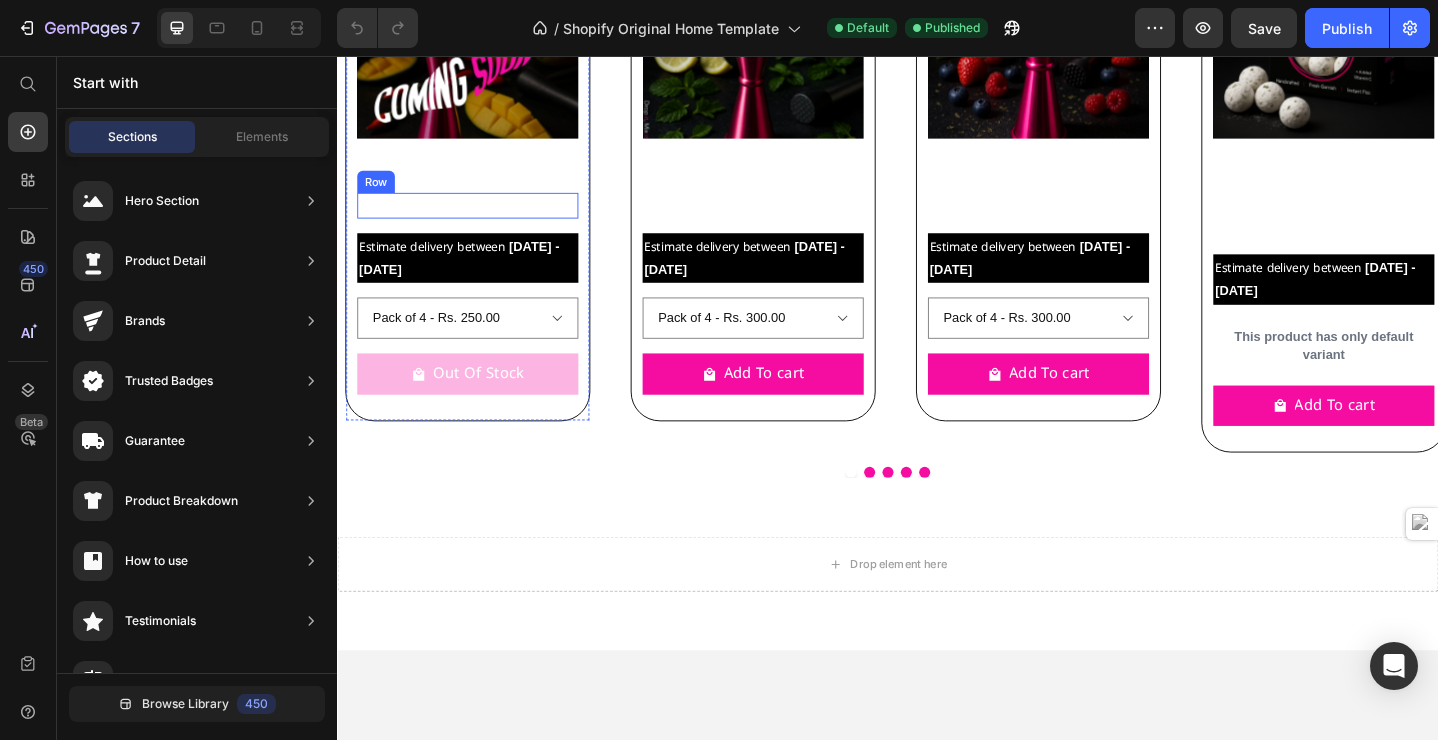 click on "Rs. 250.00 Product Price Rs. 0.00 Product Price Row" at bounding box center [478, 218] 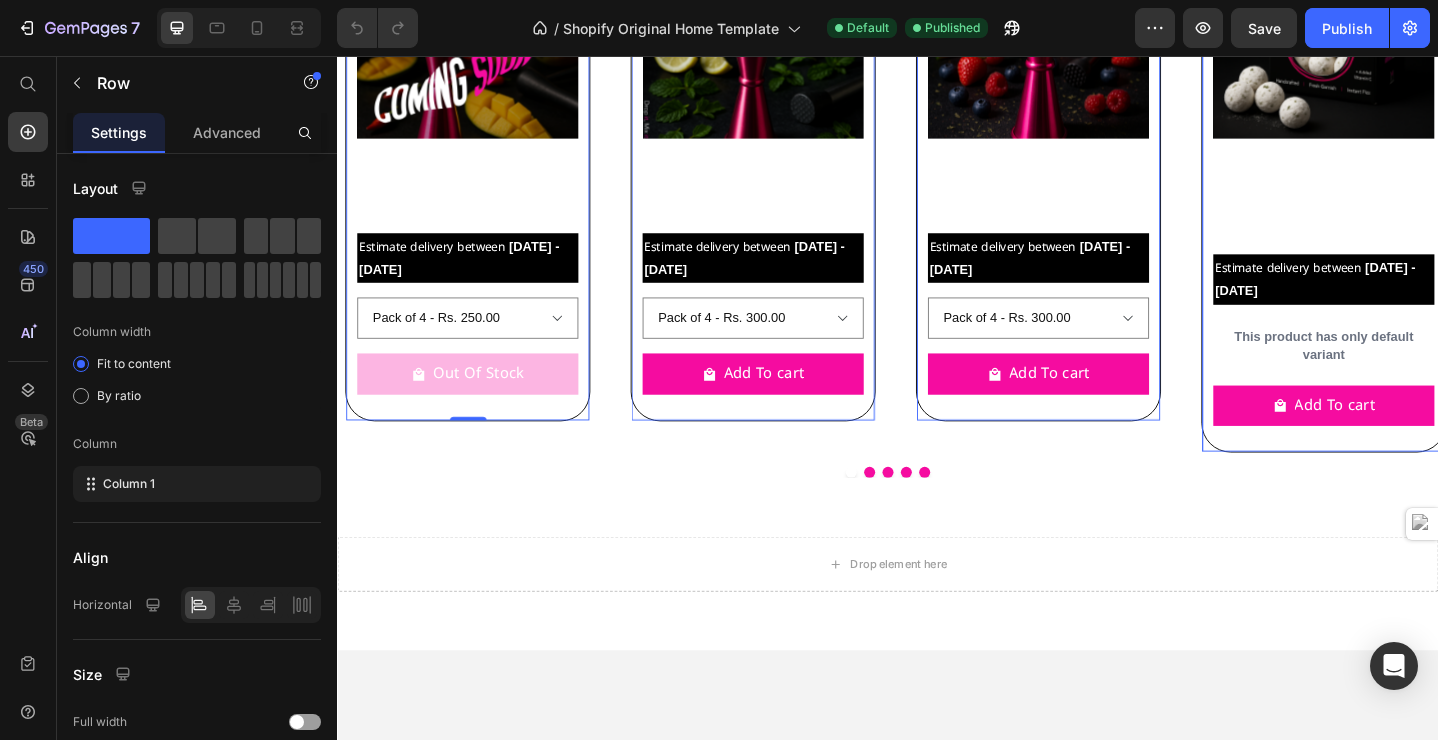 click on "Product Images Mint to be Lime! Product Title Rs. 300.00 Product Price Rs. 0.00 Product Price Row
Estimate delivery between
[DATE] - [DATE]
Delivery Date Pack of 4 - Rs. 300.00  Pack of 8 - Rs. 550.00  Pack of 12 - Rs. 800.00  Product Variants & Swatches Add To cart Product Cart Button" at bounding box center (789, 173) 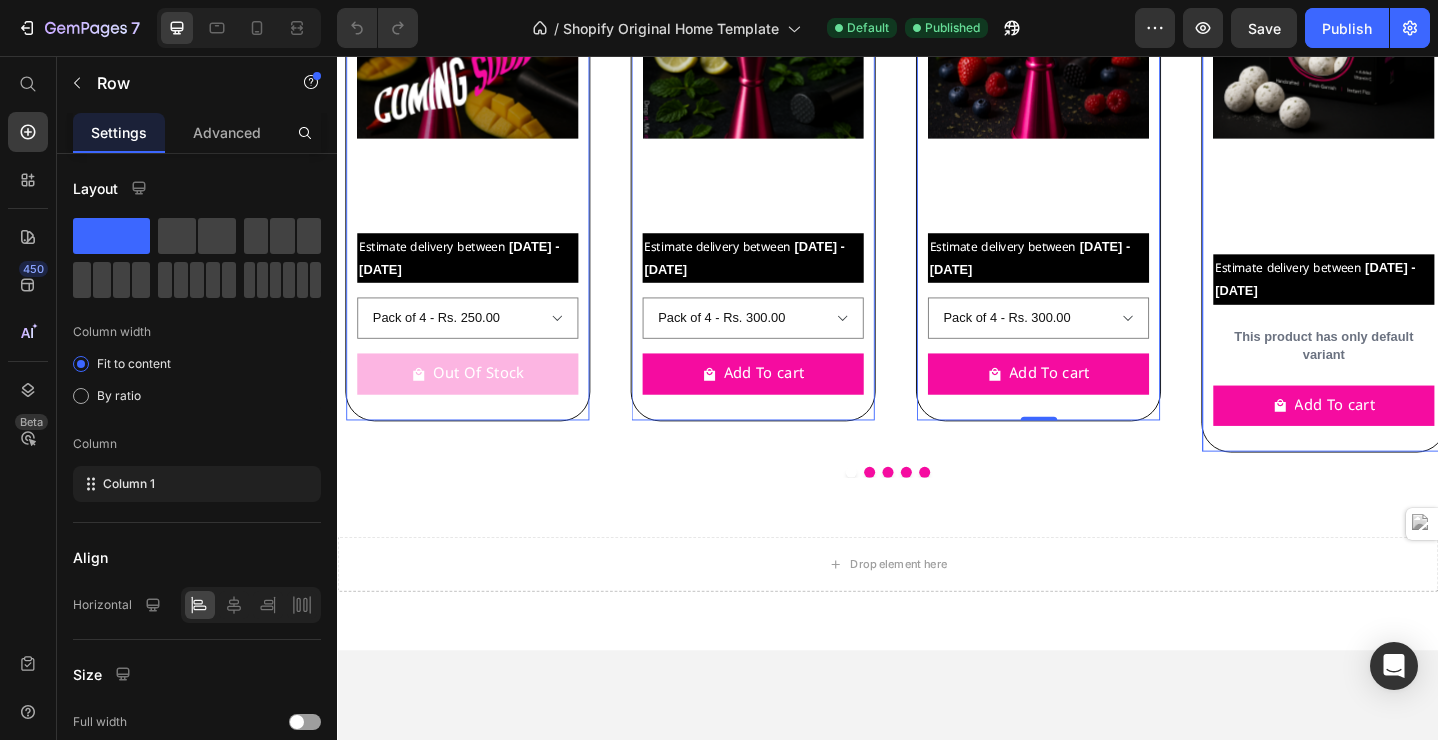 click on "Product Images MELONaire's Dream Product Title Rs. 300.00 Product Price Rs. 0.00 Product Price Row
Estimate delivery between
[DATE] - [DATE]
Delivery Date Pack of 4 - Rs. 300.00  Pack of 8 - Rs. 550.00  Pack of 12 - Rs. 800.00  Product Variants & Swatches Add To cart Product Cart Button Row   0" at bounding box center (1100, 173) 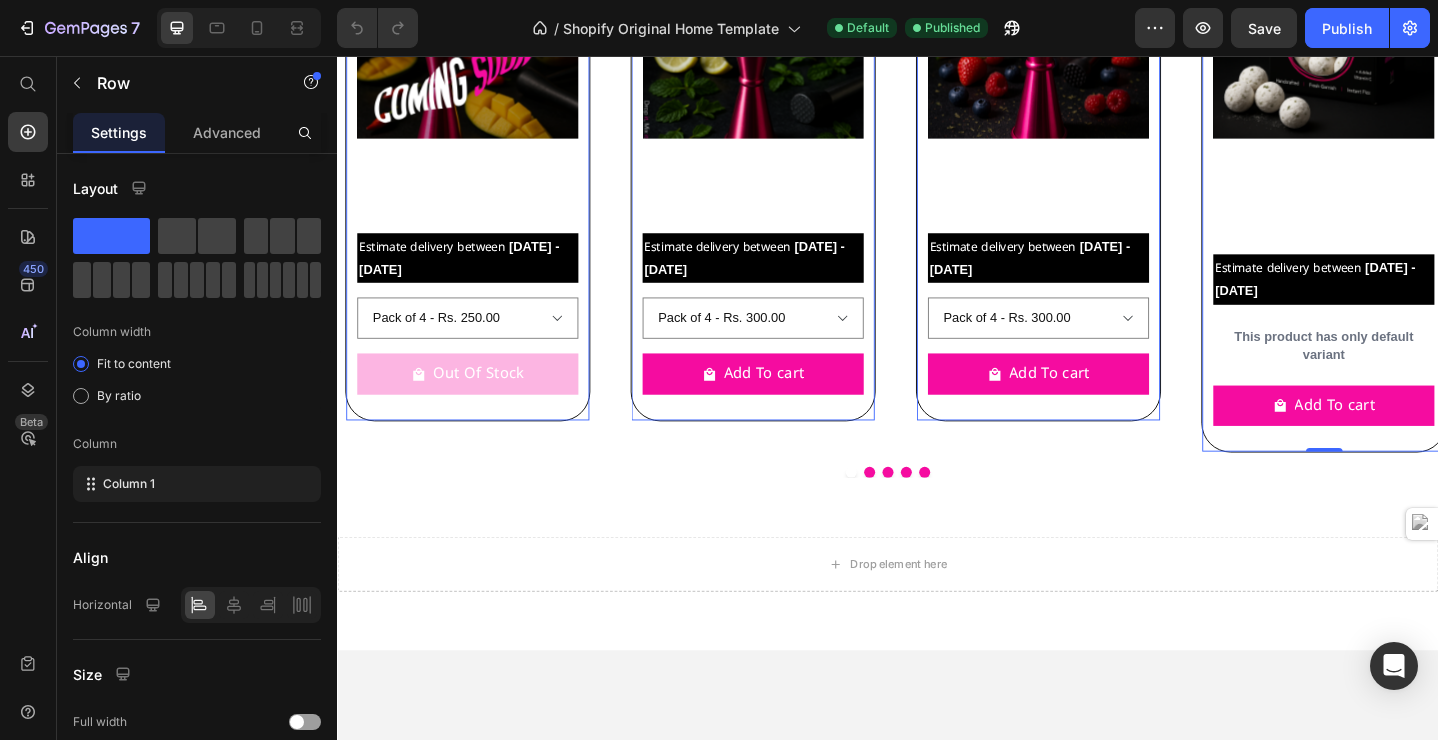 click on "Product Images Create Your Own Box(Pack of 4) Product Title Rs. 300.00 Product Price Rs. 0.00 Product Price Row
Estimate delivery between
[DATE] - [DATE]
Delivery Date This product has only default variant Product Variants & Swatches Add To cart Product Cart Button Row   0" at bounding box center [1411, 190] 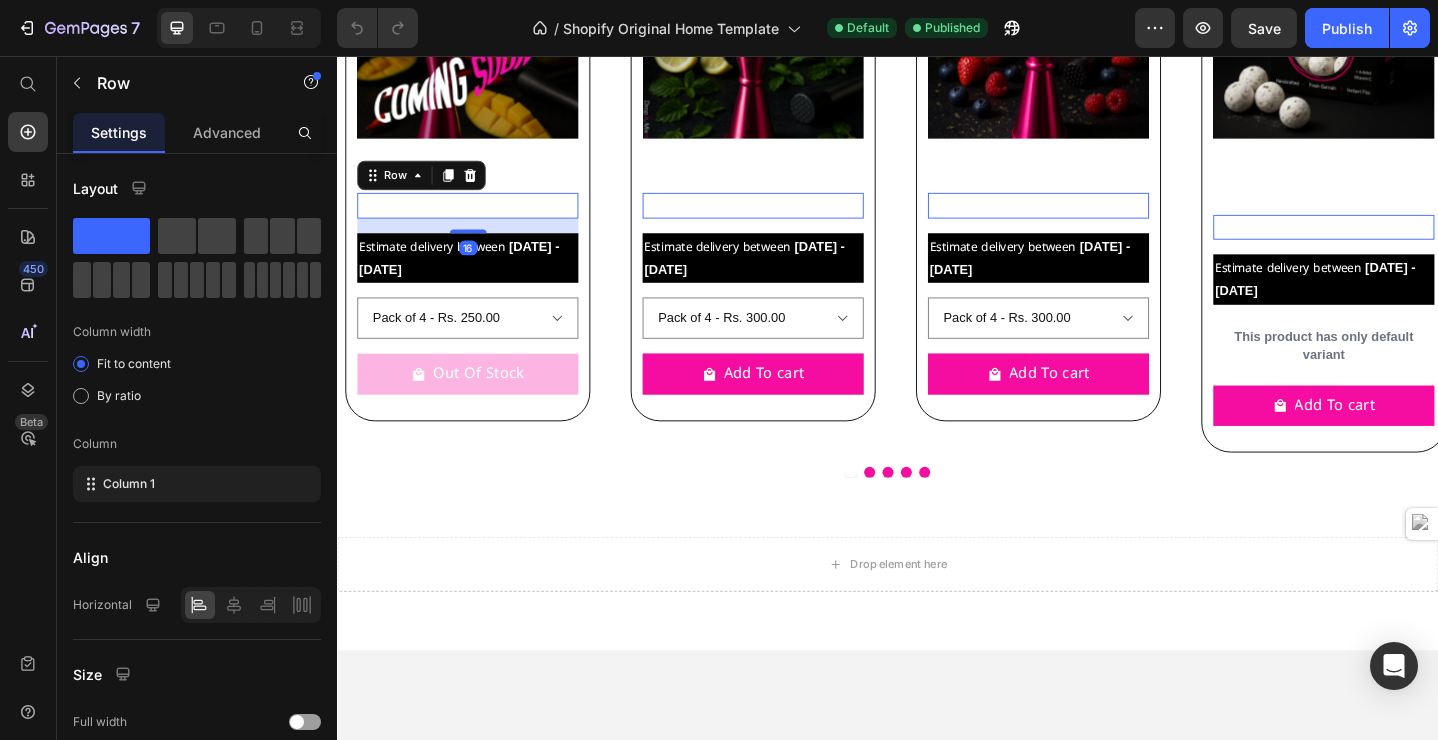 click on "Rs. 250.00 Product Price Rs. 0.00 Product Price Row   16" at bounding box center (478, 218) 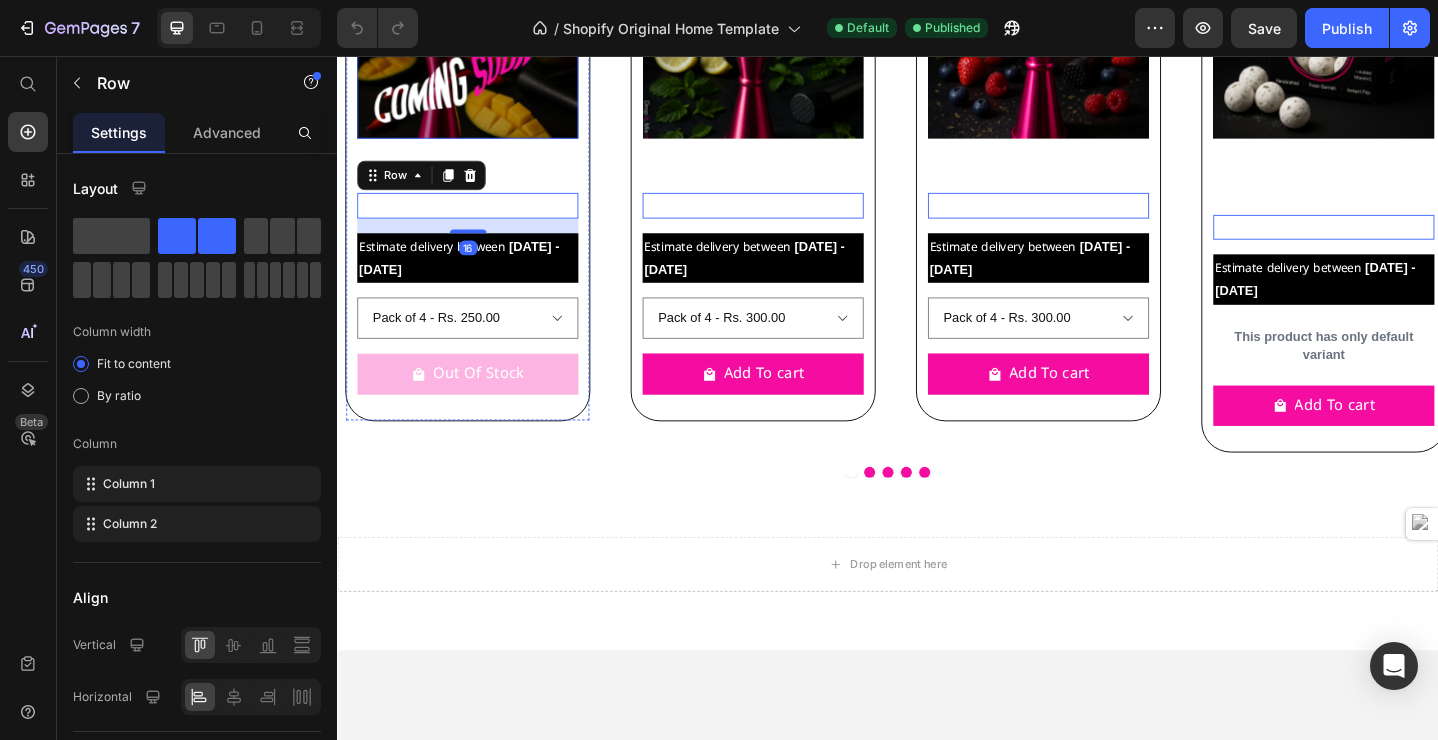 click at bounding box center [478, 25] 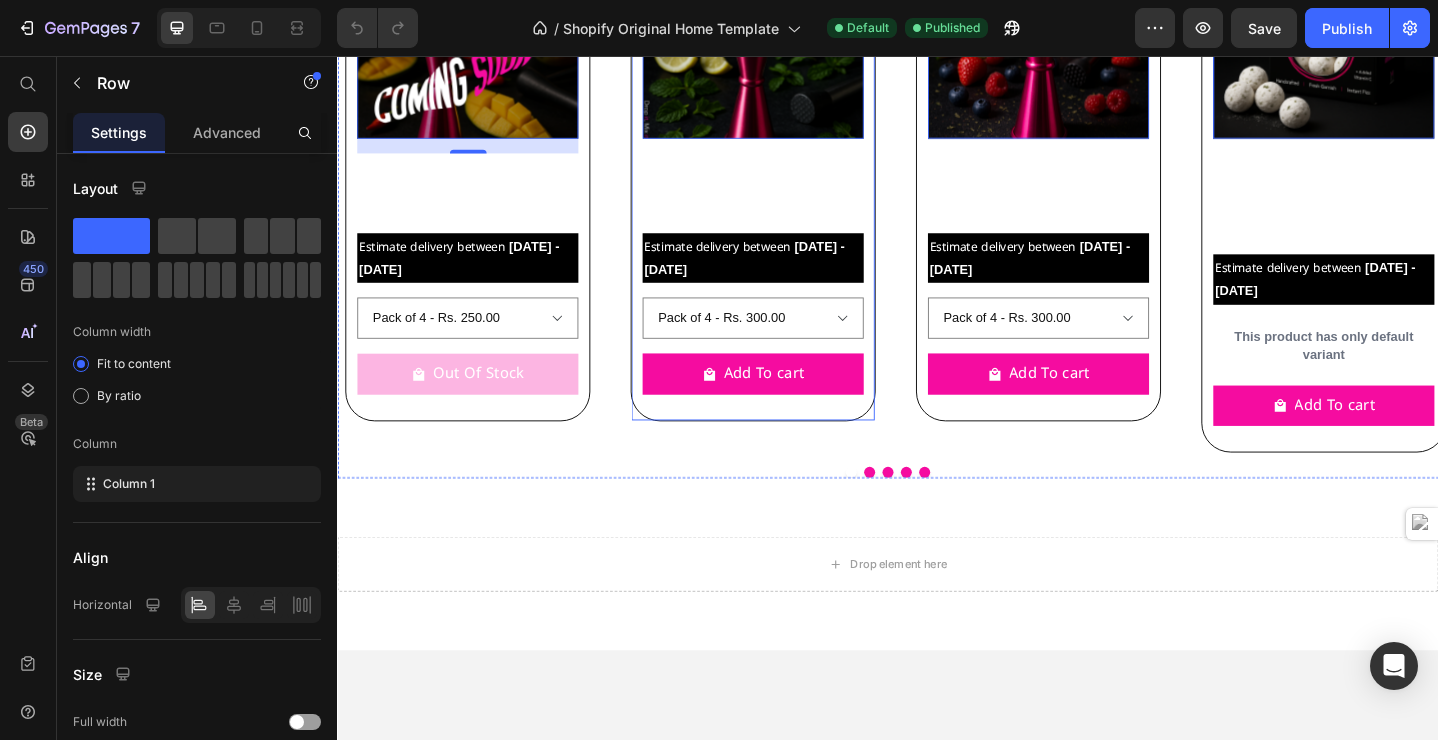 click on "Product Images   0 Mint to be Lime! Product Title Rs. 300.00 Product Price Rs. 0.00 Product Price Row
Estimate delivery between
[DATE] - [DATE]
Delivery Date Pack of 4 - Rs. 300.00  Pack of 8 - Rs. 550.00  Pack of 12 - Rs. 800.00  Product Variants & Swatches Add To cart Product Cart Button Row" at bounding box center (789, 173) 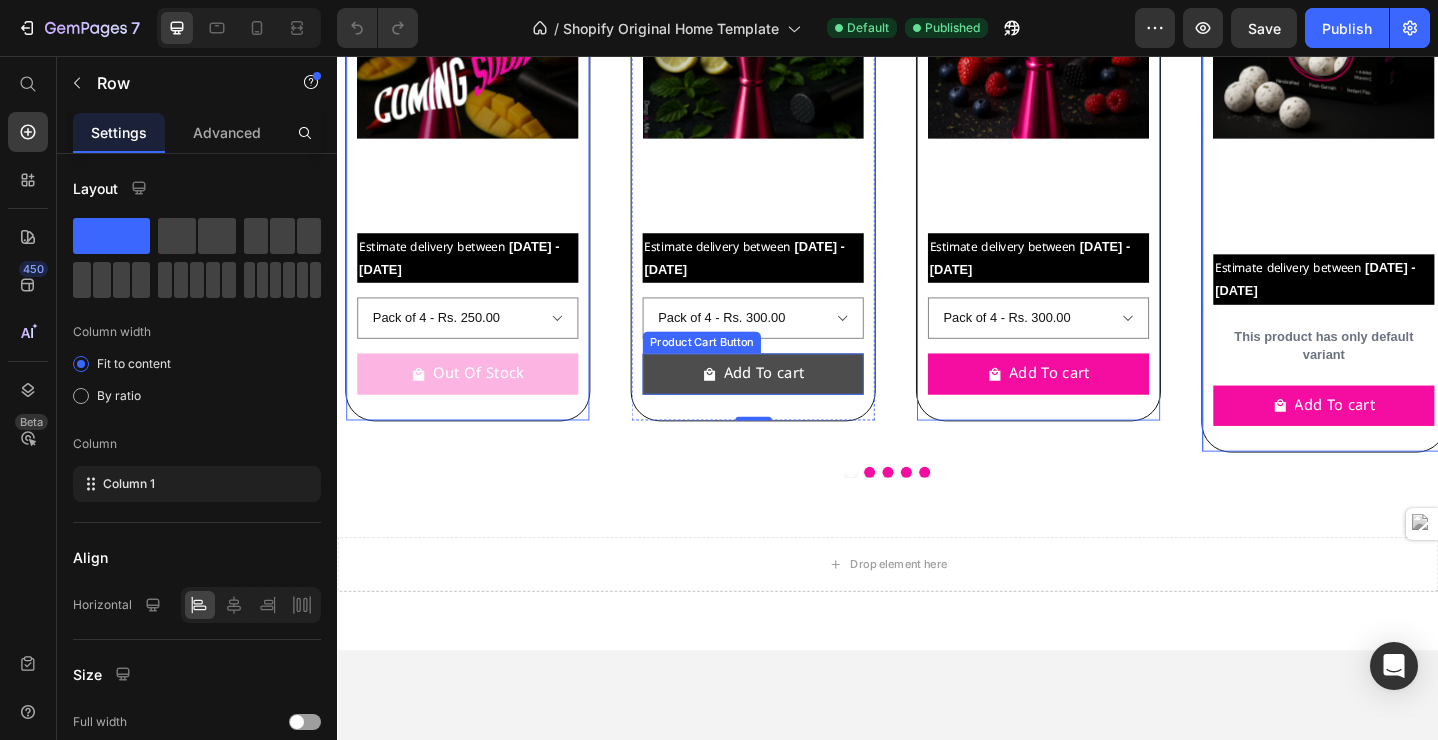 click on "Add To cart" at bounding box center (789, 402) 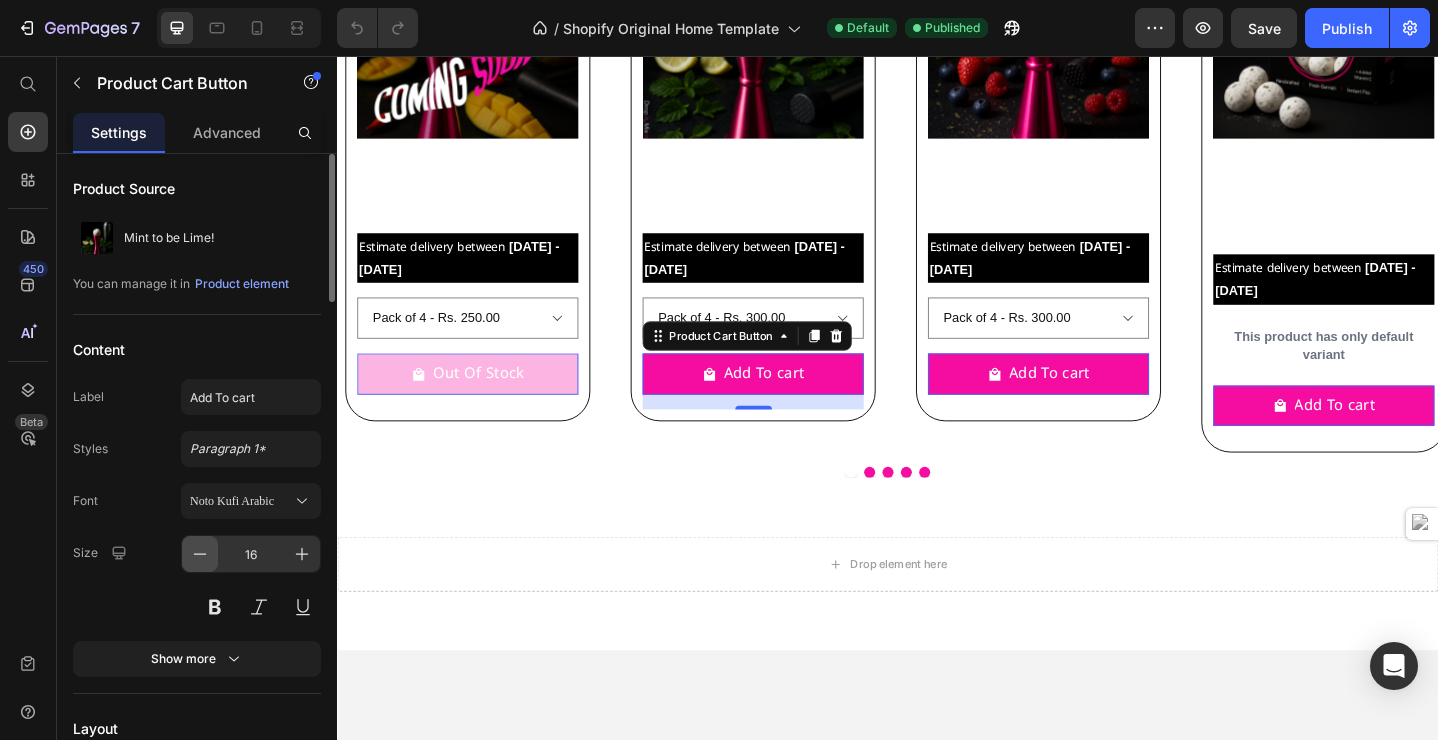 click 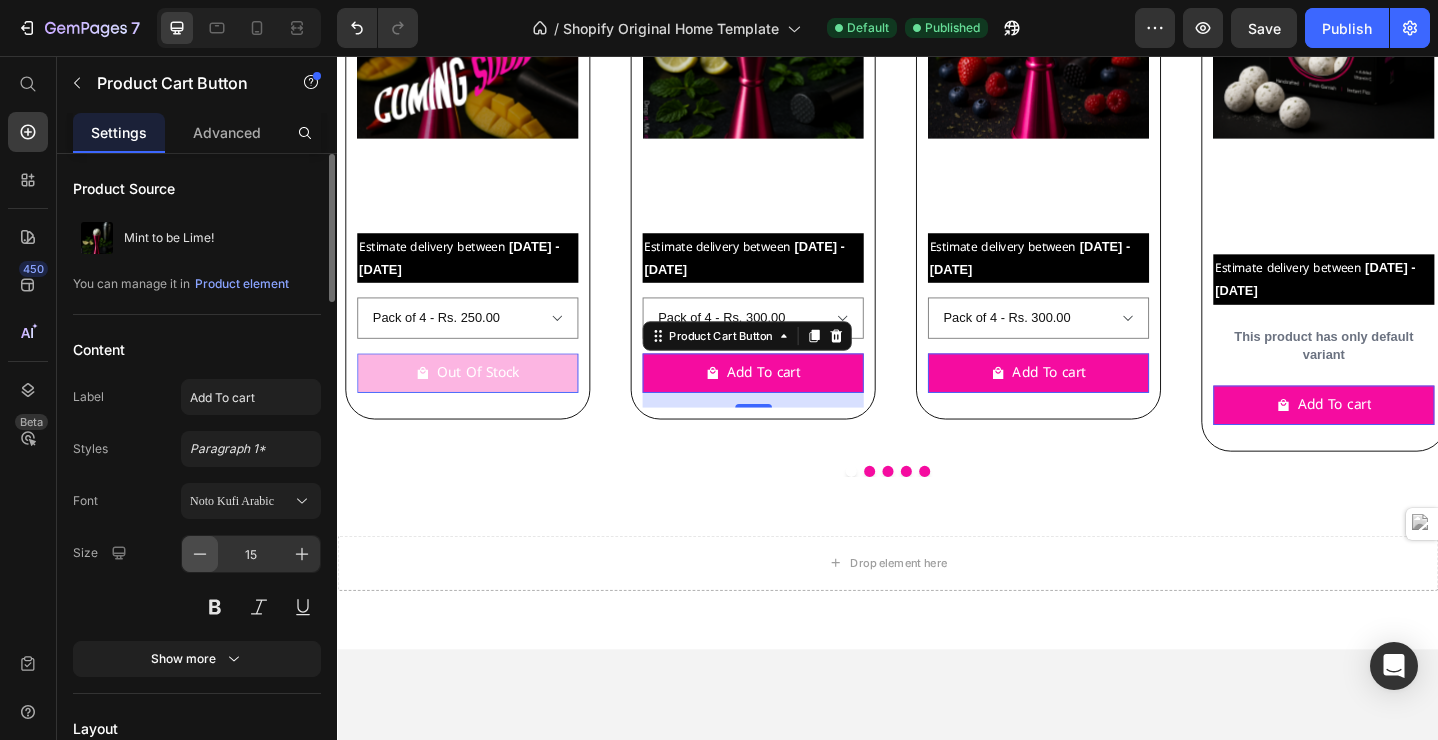 click 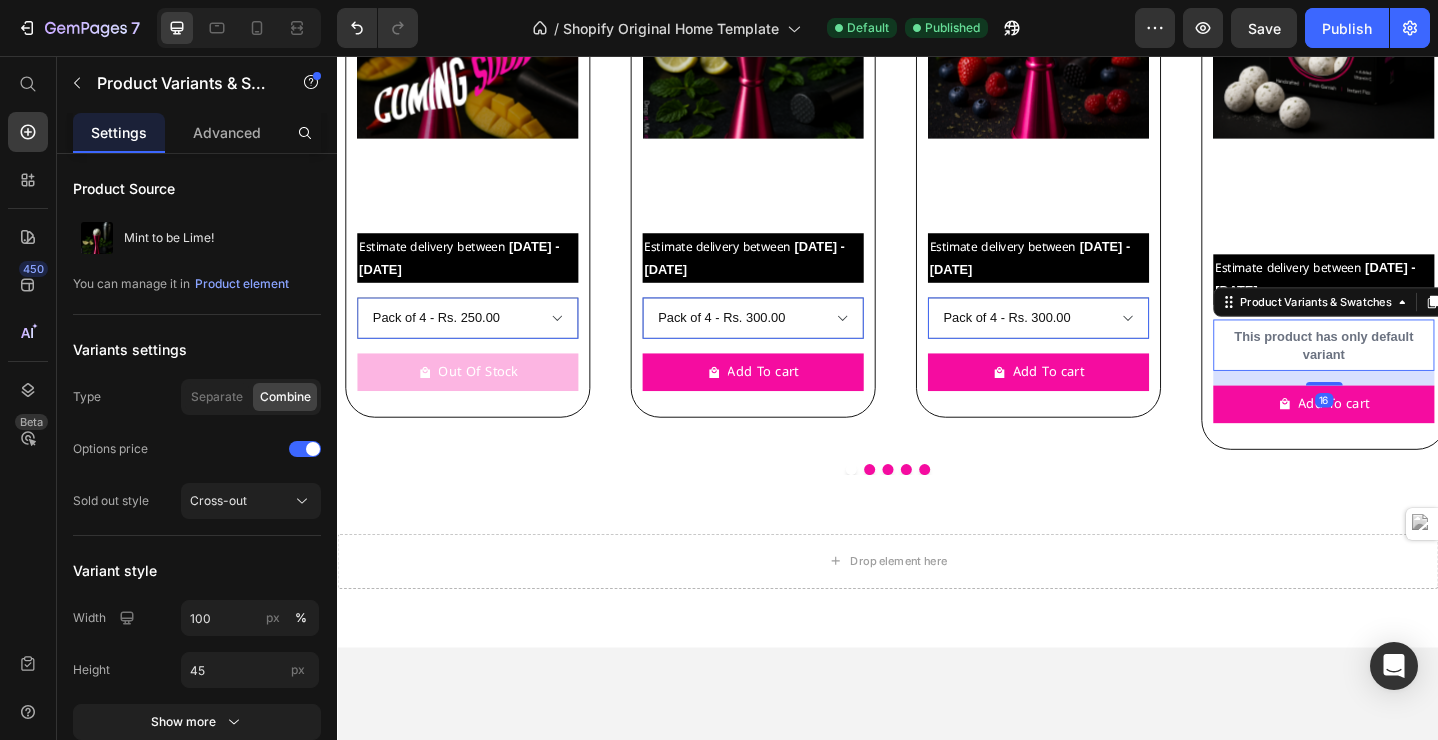 click on "This product has only default variant" at bounding box center (1411, 371) 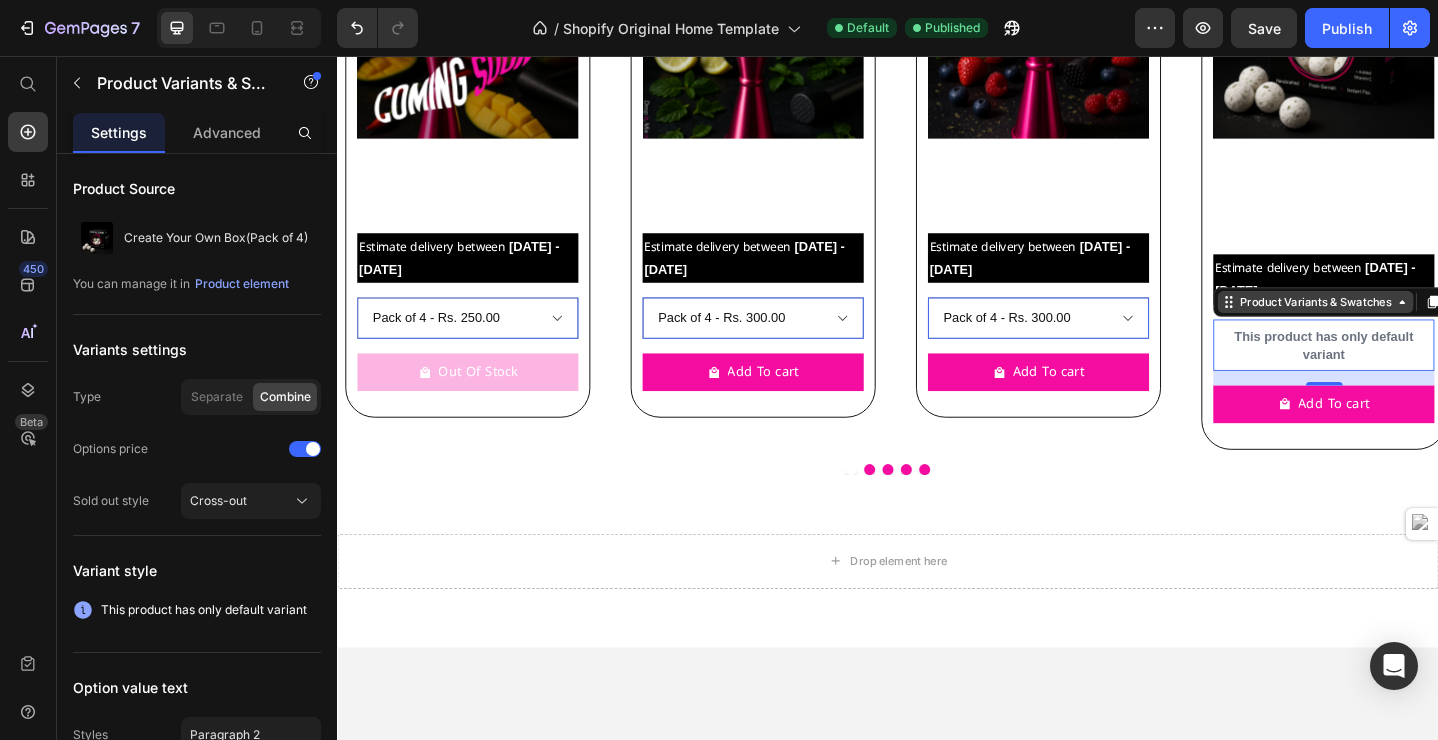 click on "Product Variants & Swatches" at bounding box center [1402, 324] 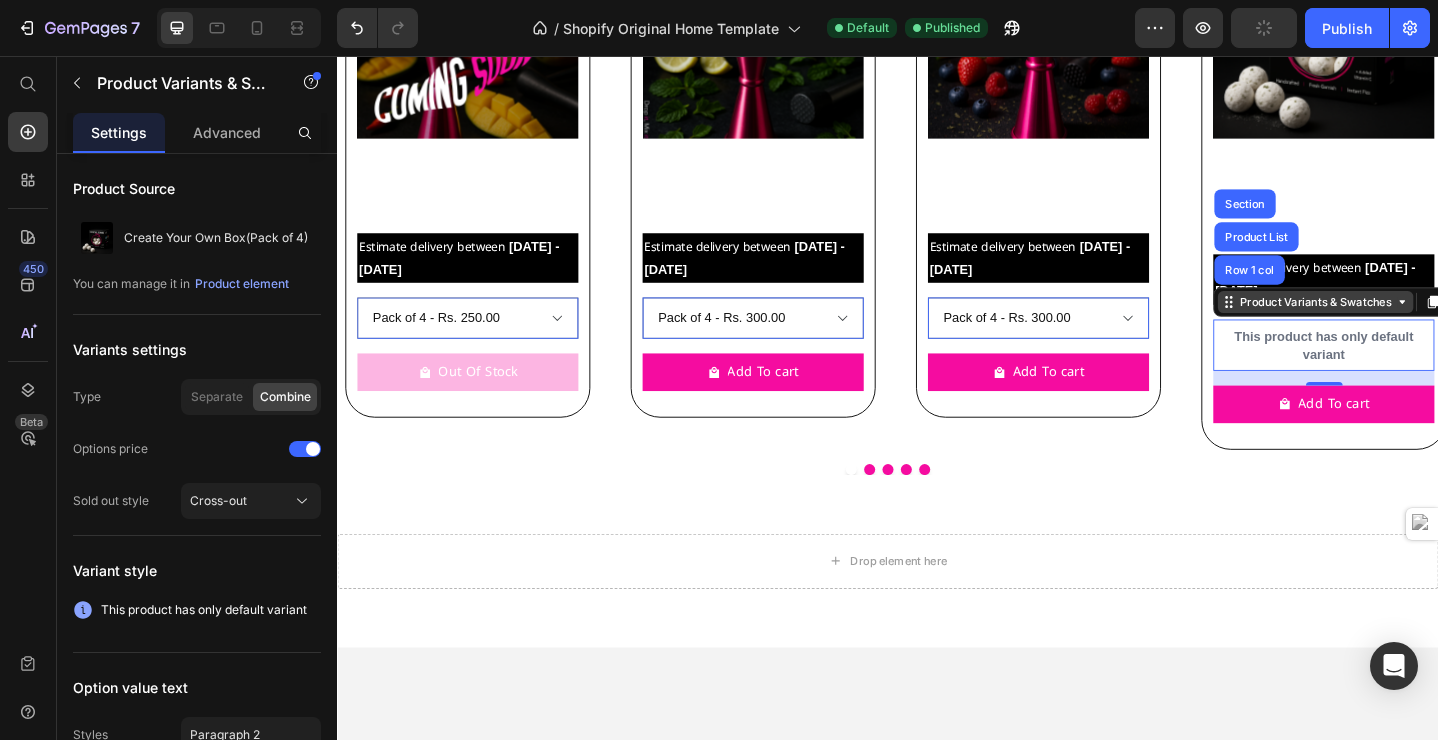 click on "Product Variants & Swatches" at bounding box center [1402, 324] 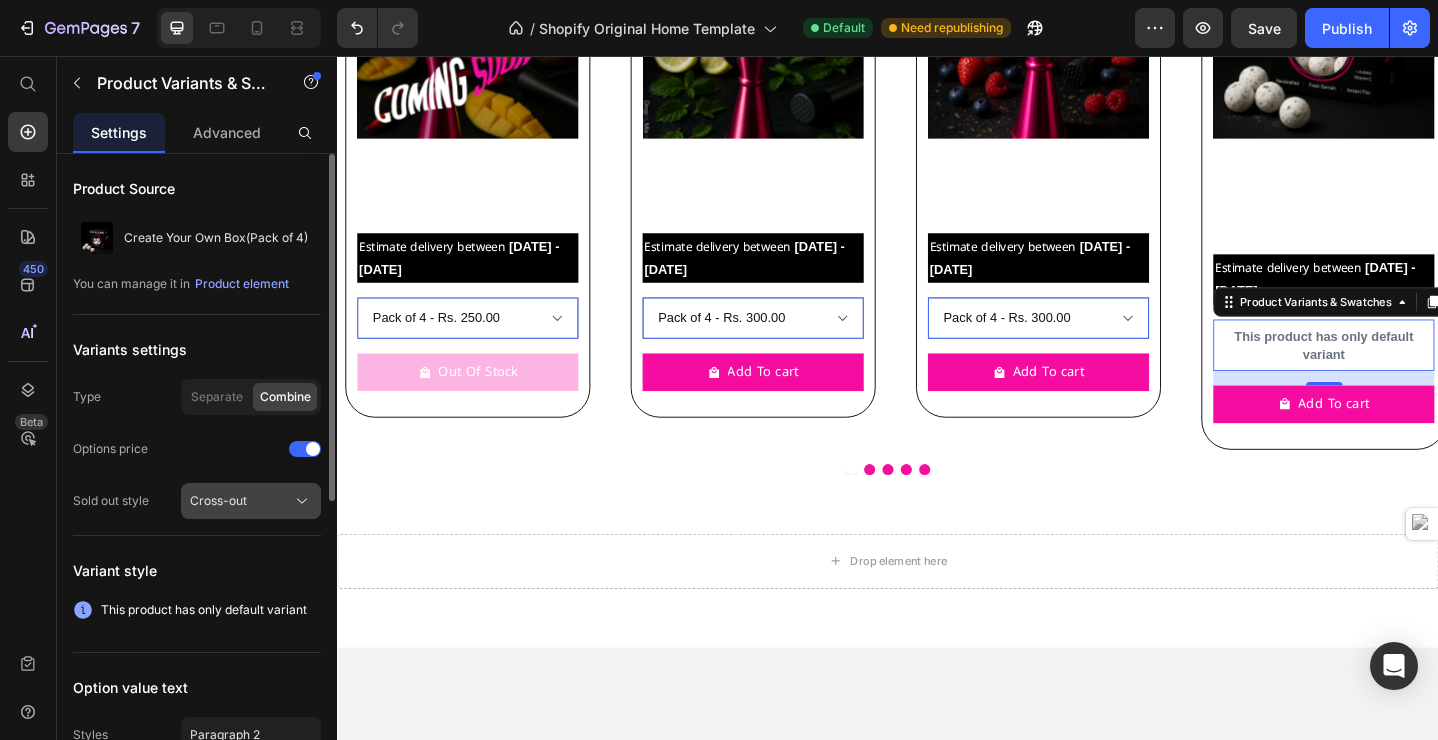 click on "Cross-out" 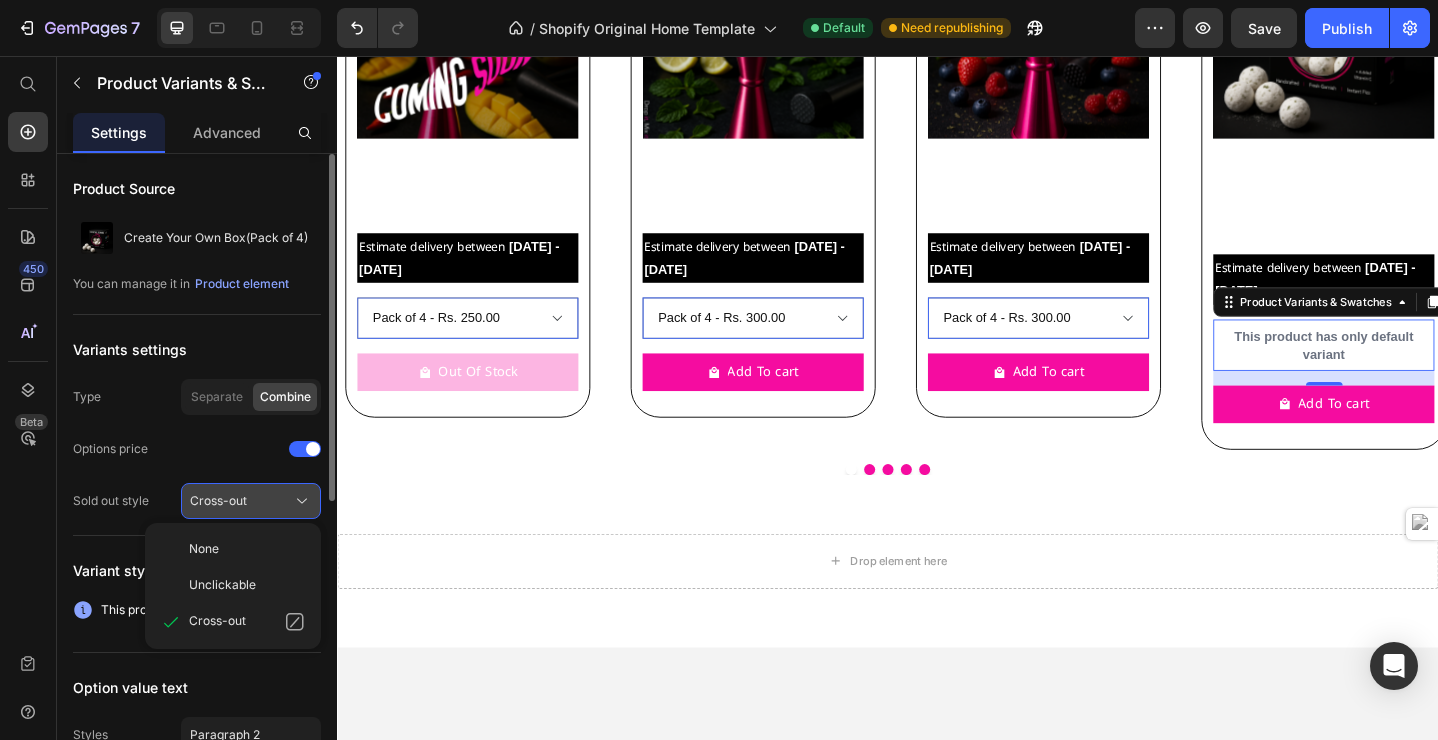 click on "Cross-out" 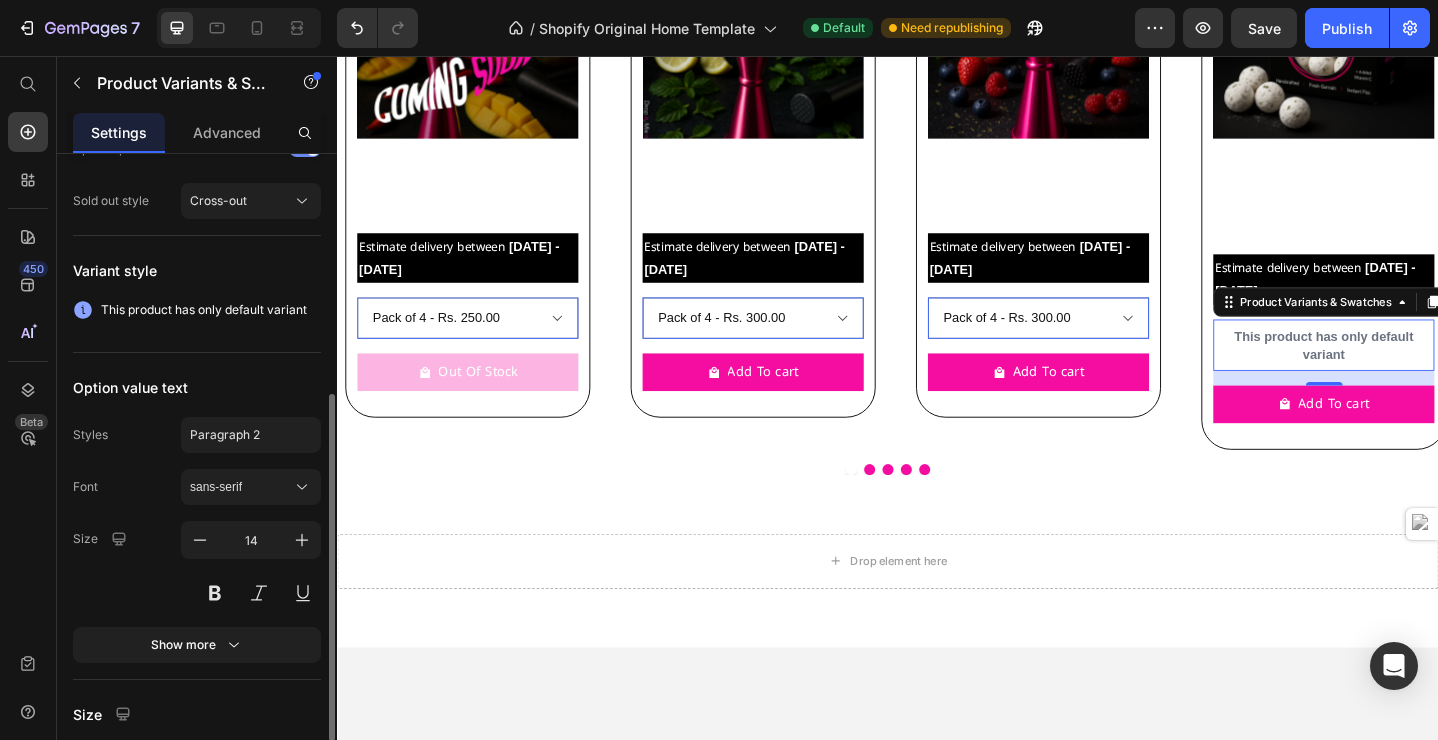scroll, scrollTop: 433, scrollLeft: 0, axis: vertical 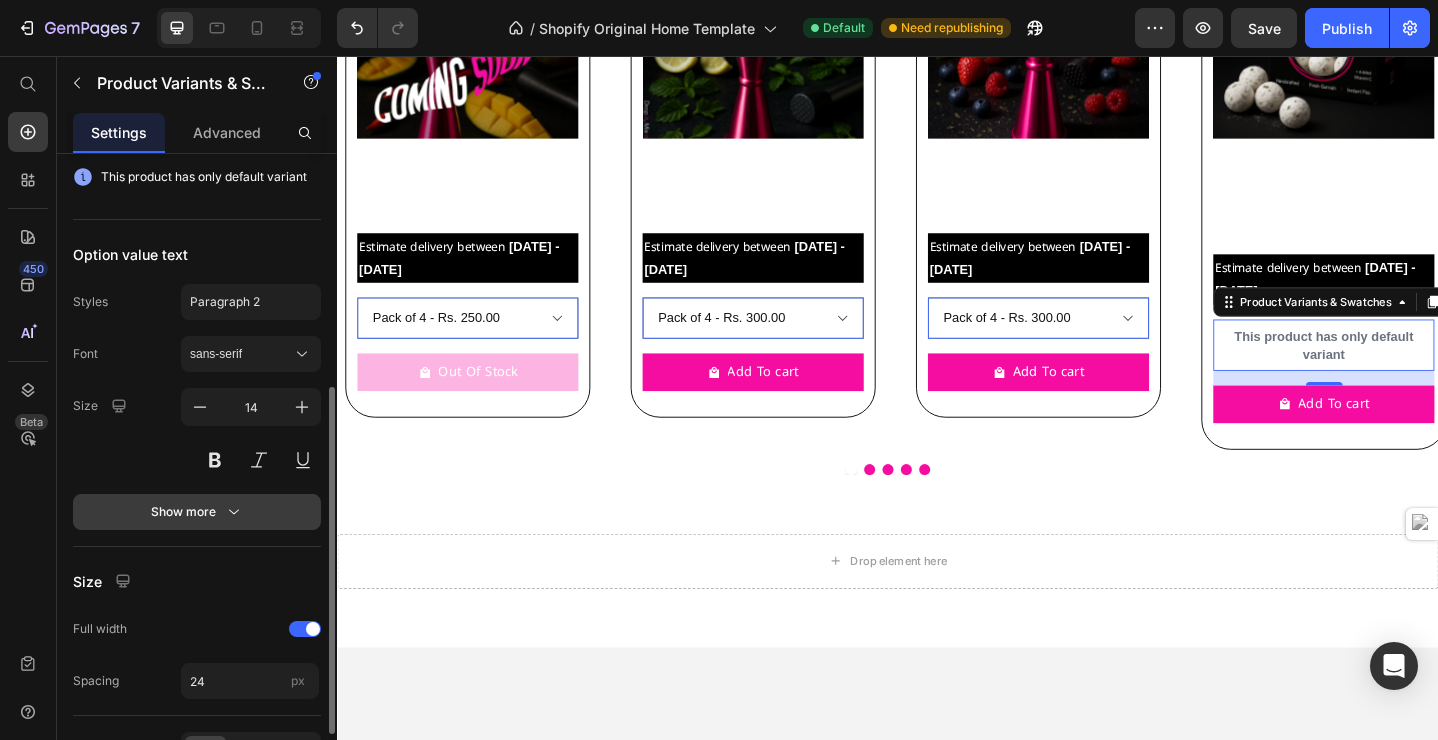 click on "Show more" at bounding box center [197, 512] 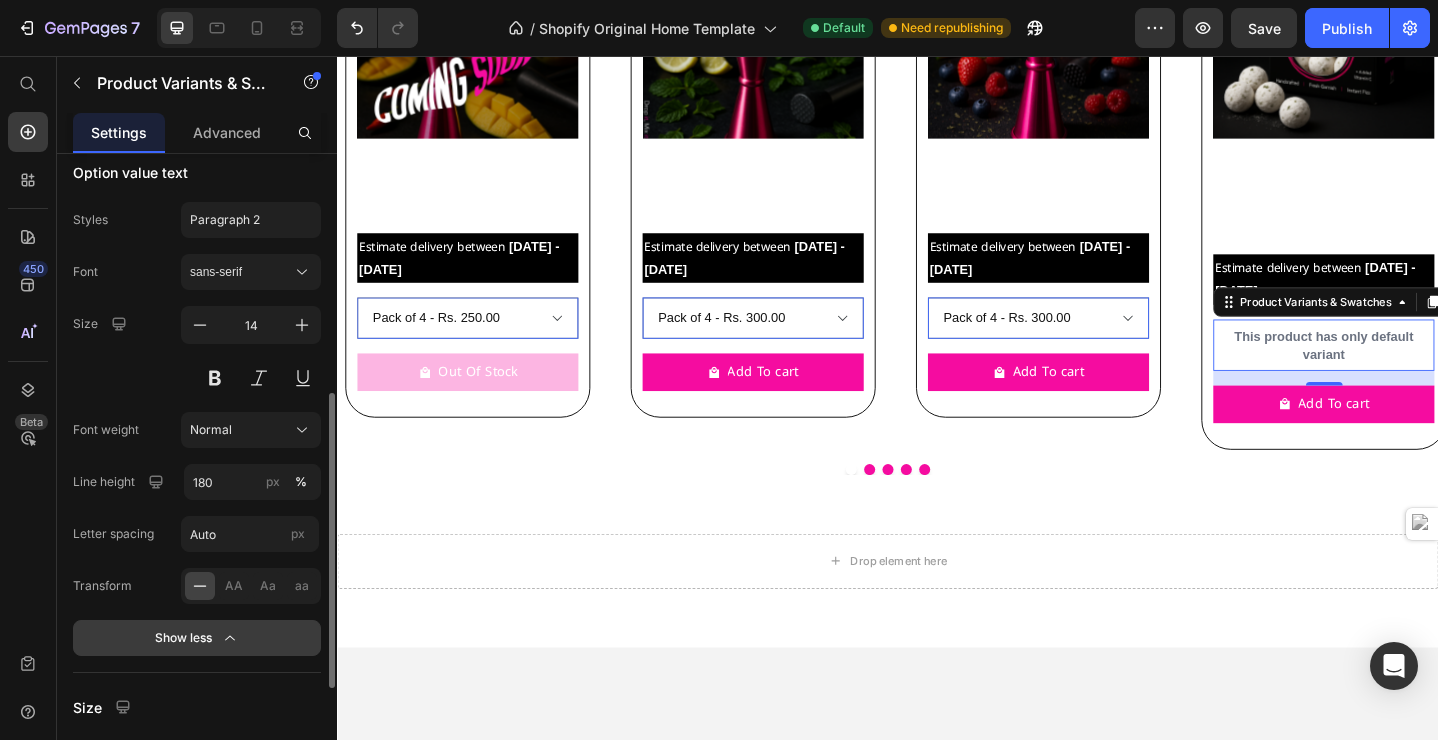 scroll, scrollTop: 517, scrollLeft: 0, axis: vertical 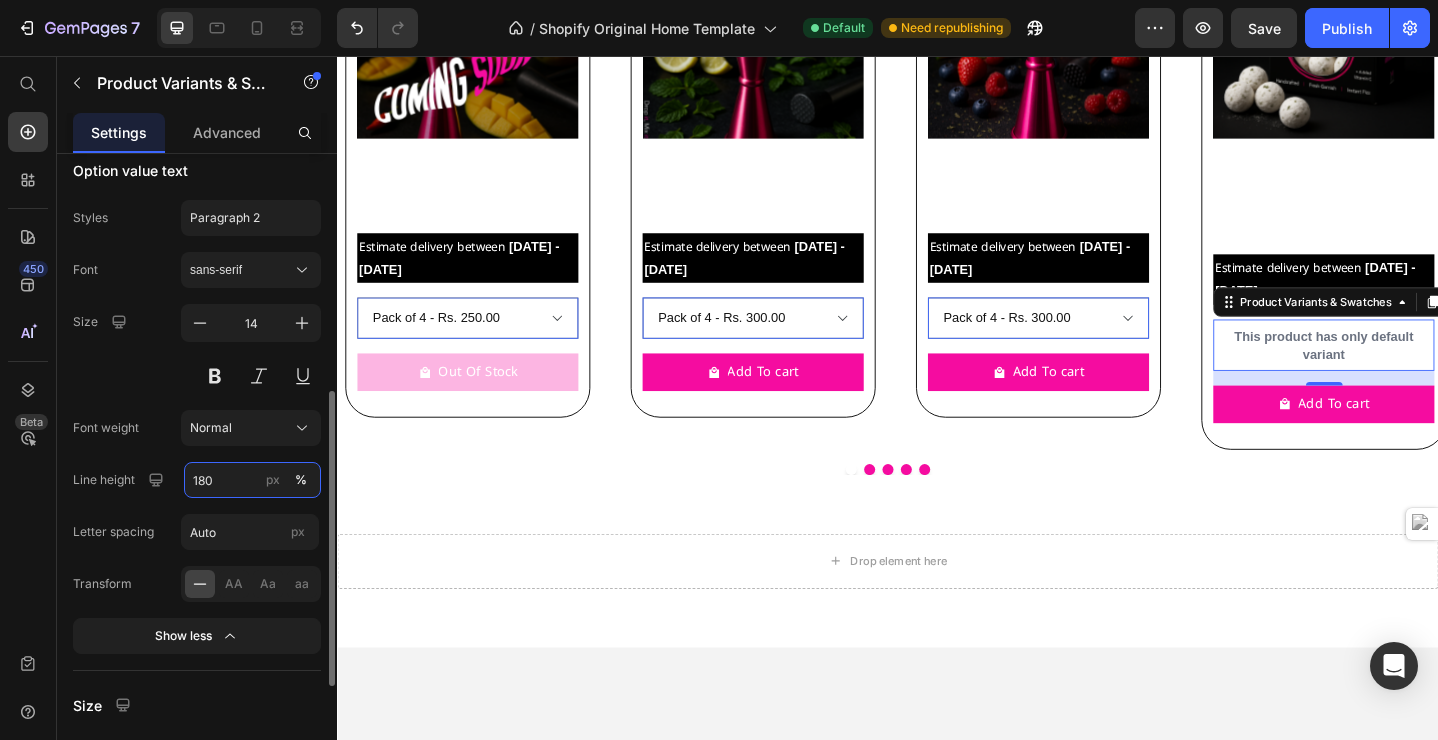 click on "180" at bounding box center [252, 480] 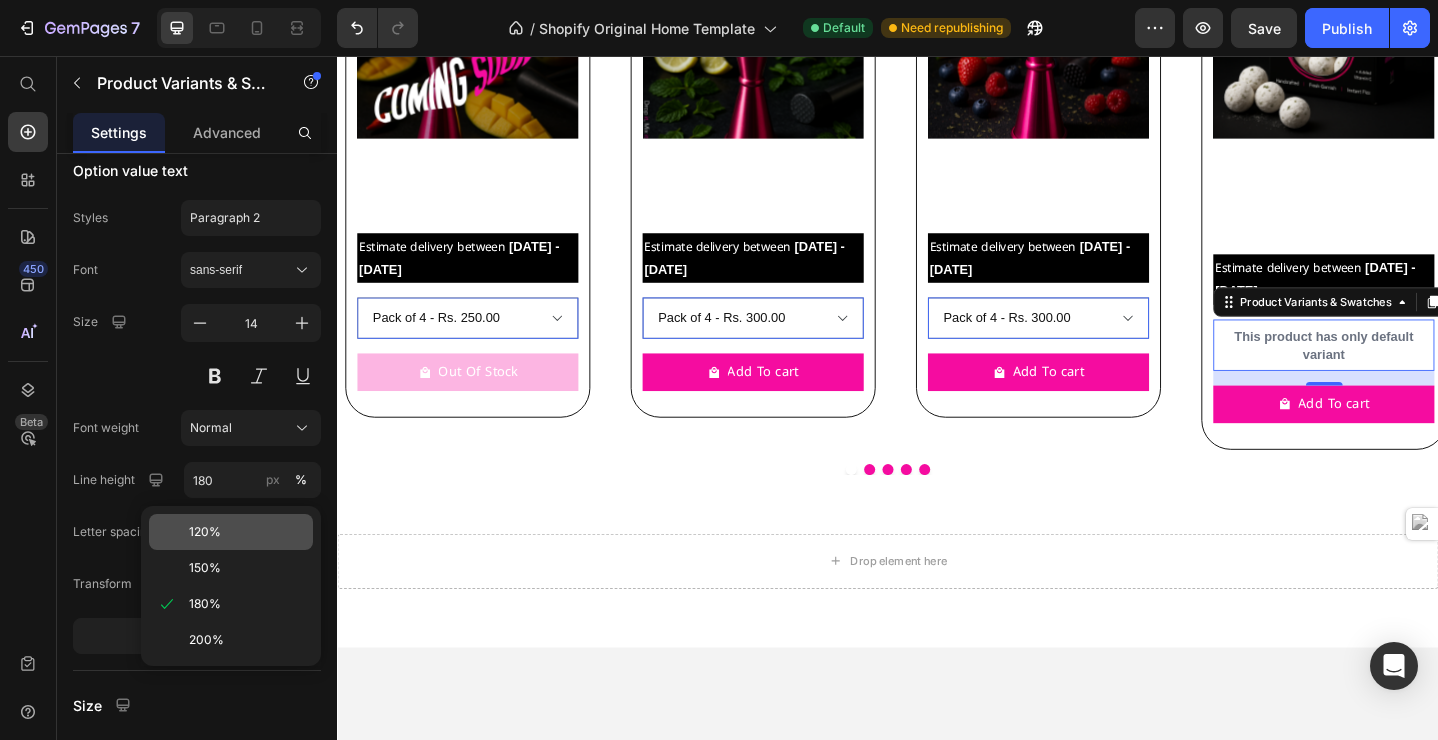 click on "120%" at bounding box center (247, 532) 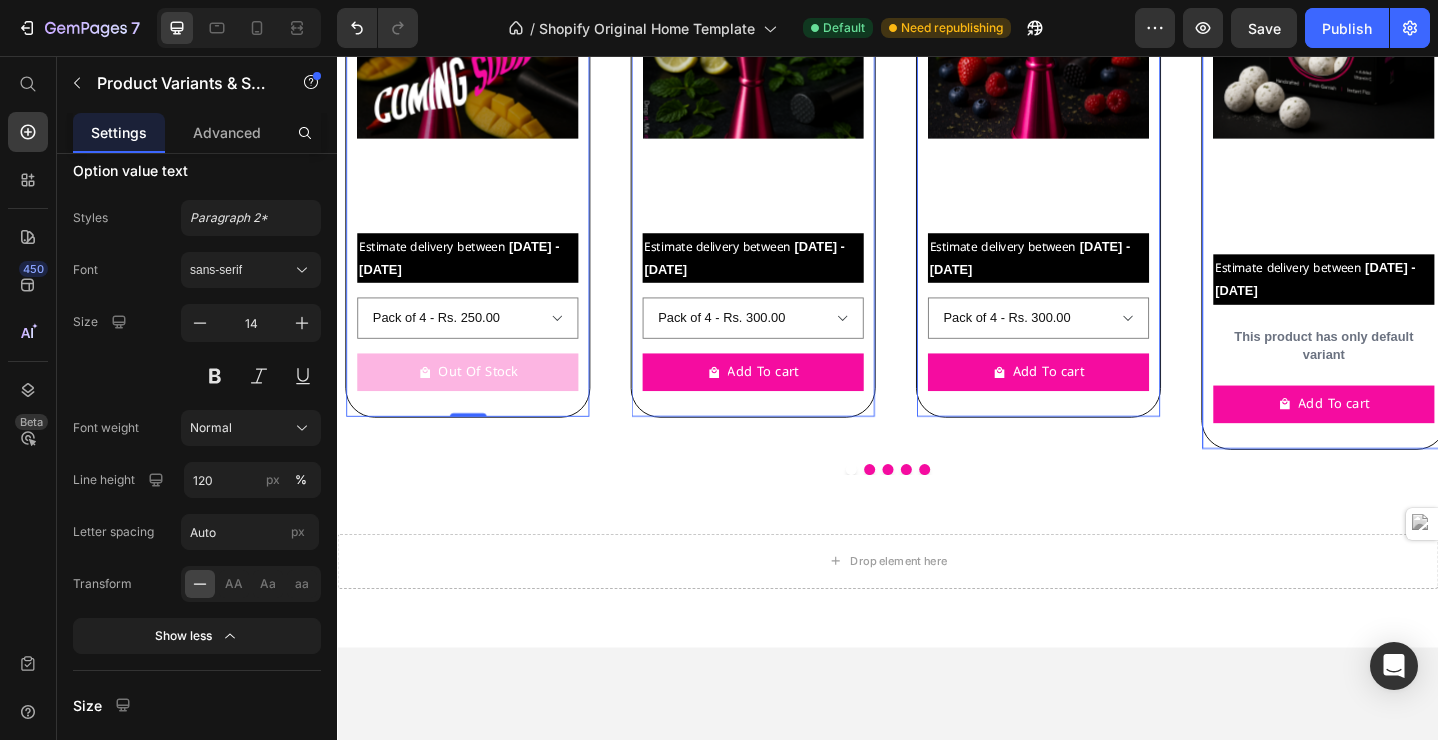 click on "Product Images Aam-azing panna Product Title Rs. 250.00 Product Price Rs. 0.00 Product Price Row
Estimate delivery between
[DATE] - [DATE]
Delivery Date Pack of 4 - Rs. 250.00  Pack of 8 - Rs. 500.00  Pack of 12 - Rs. 750.00  Product Variants & Swatches Out Of Stock Product Cart Button" at bounding box center [478, 171] 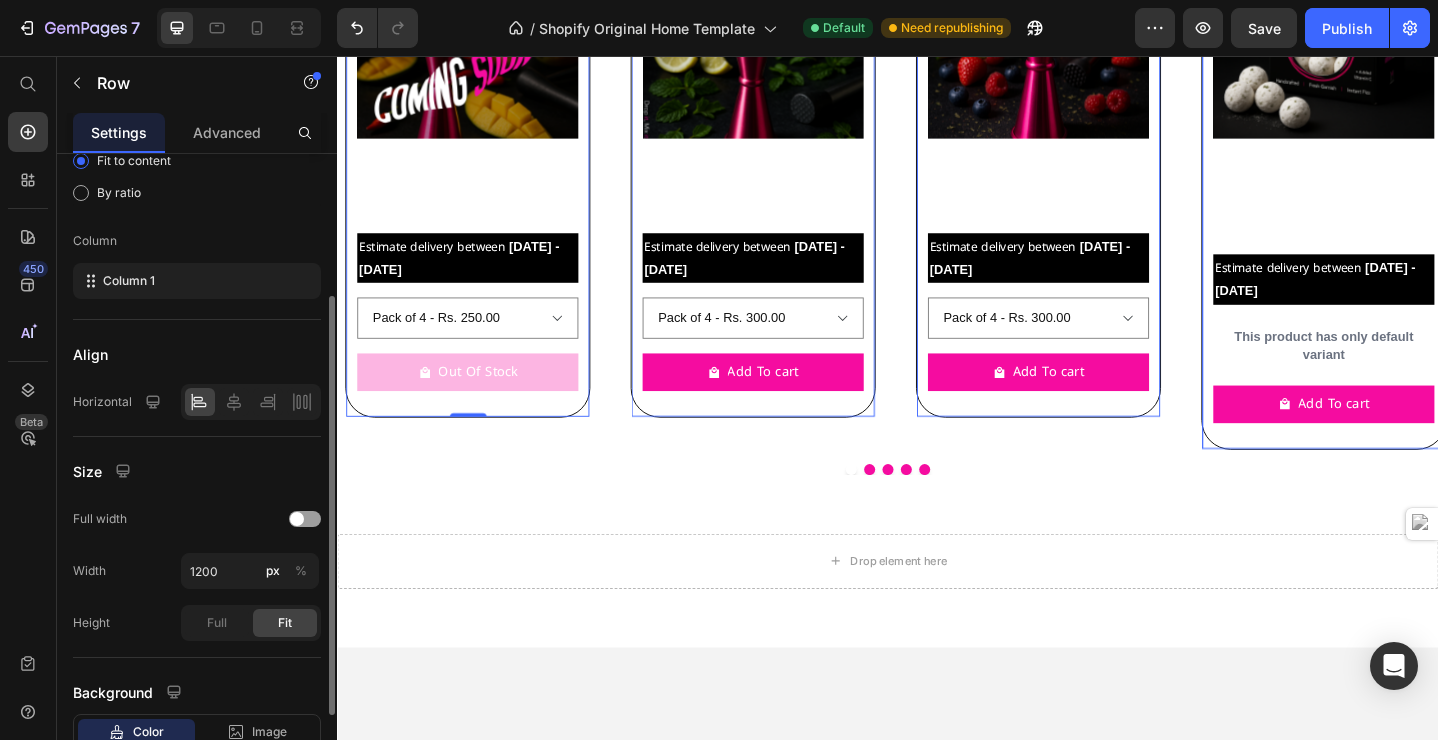scroll, scrollTop: 211, scrollLeft: 0, axis: vertical 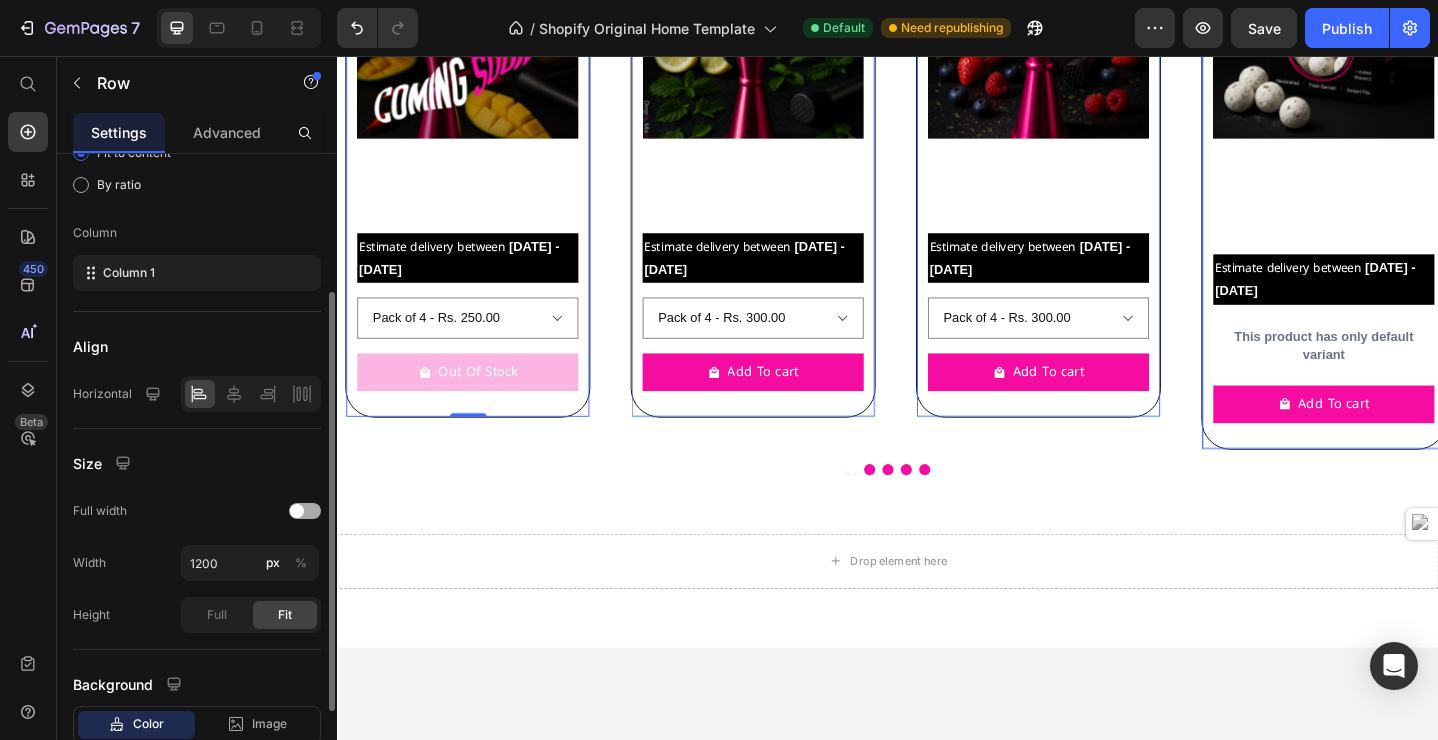 click at bounding box center (305, 511) 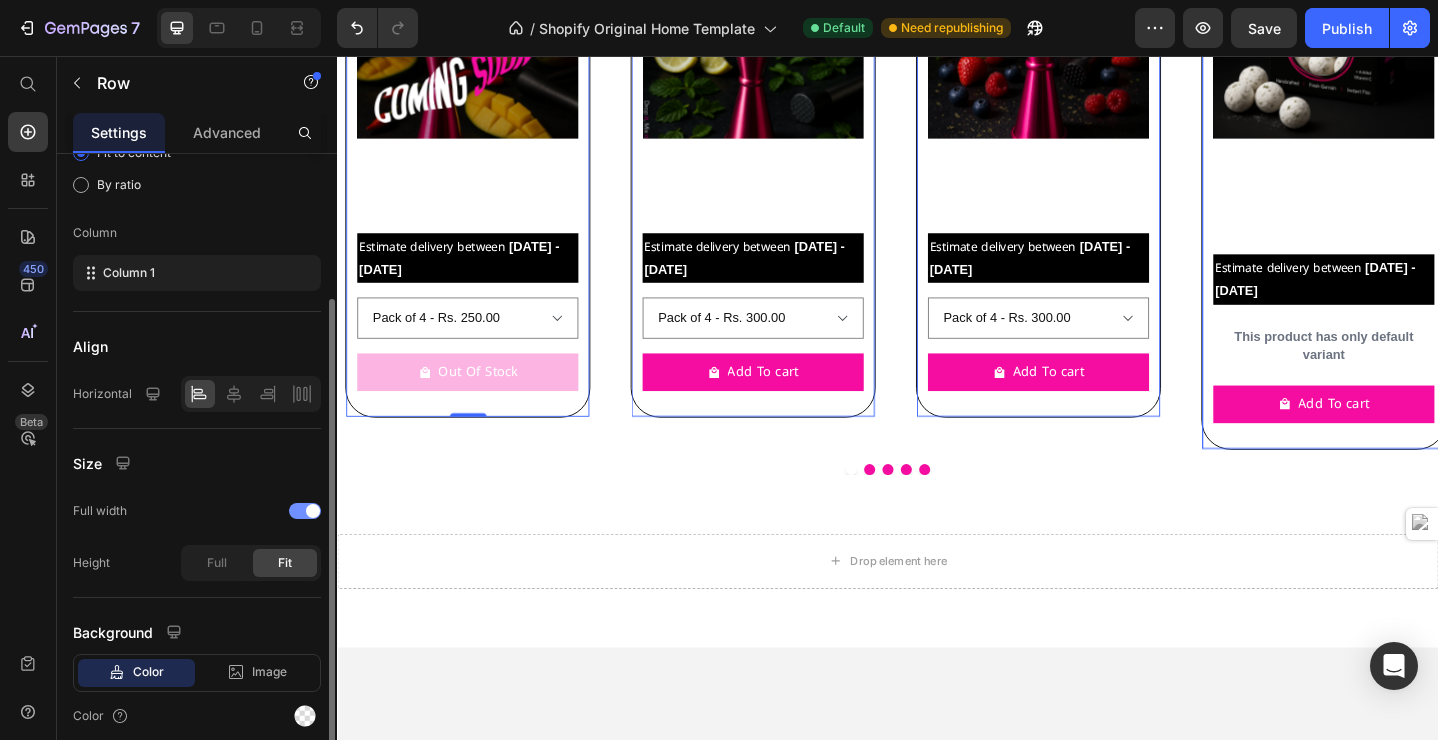 click at bounding box center (313, 511) 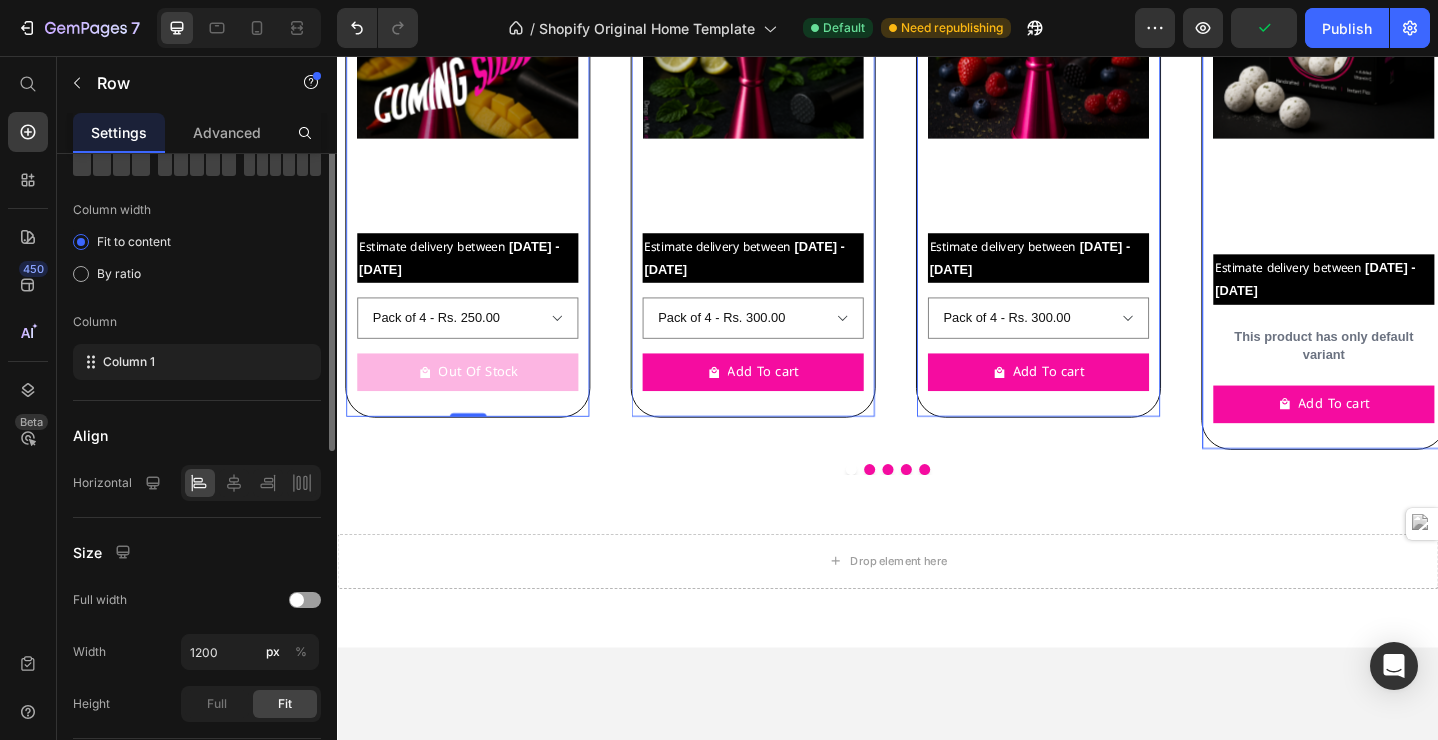 scroll, scrollTop: 0, scrollLeft: 0, axis: both 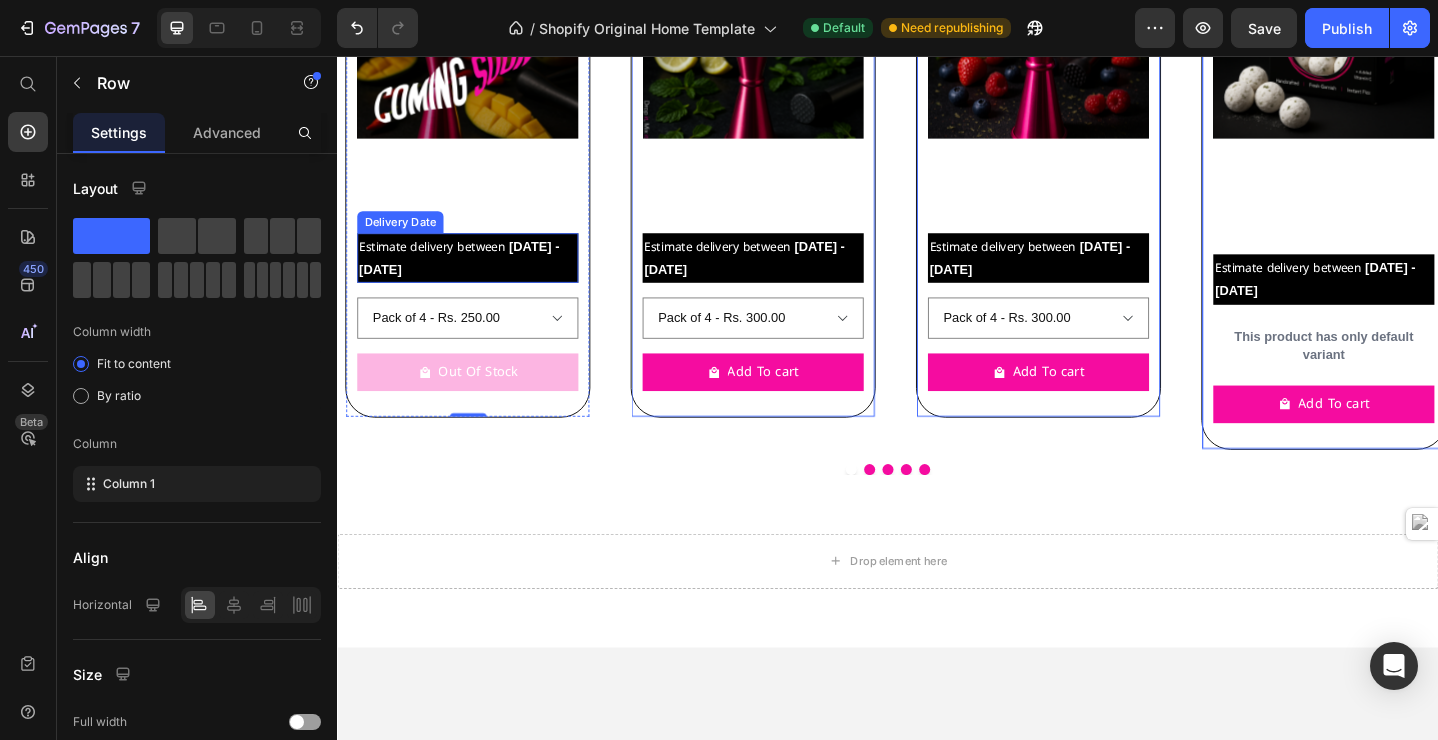 click on "Estimate delivery between" at bounding box center [439, 263] 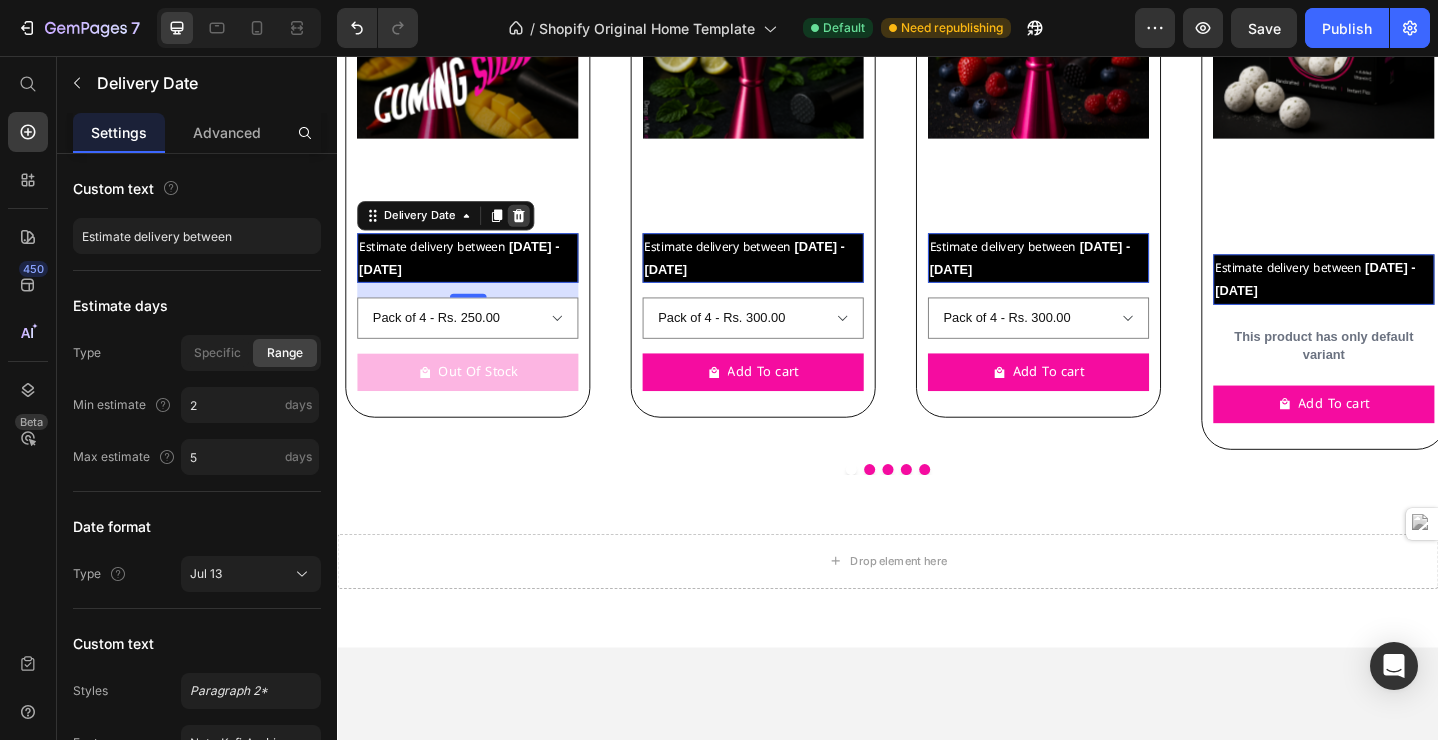click 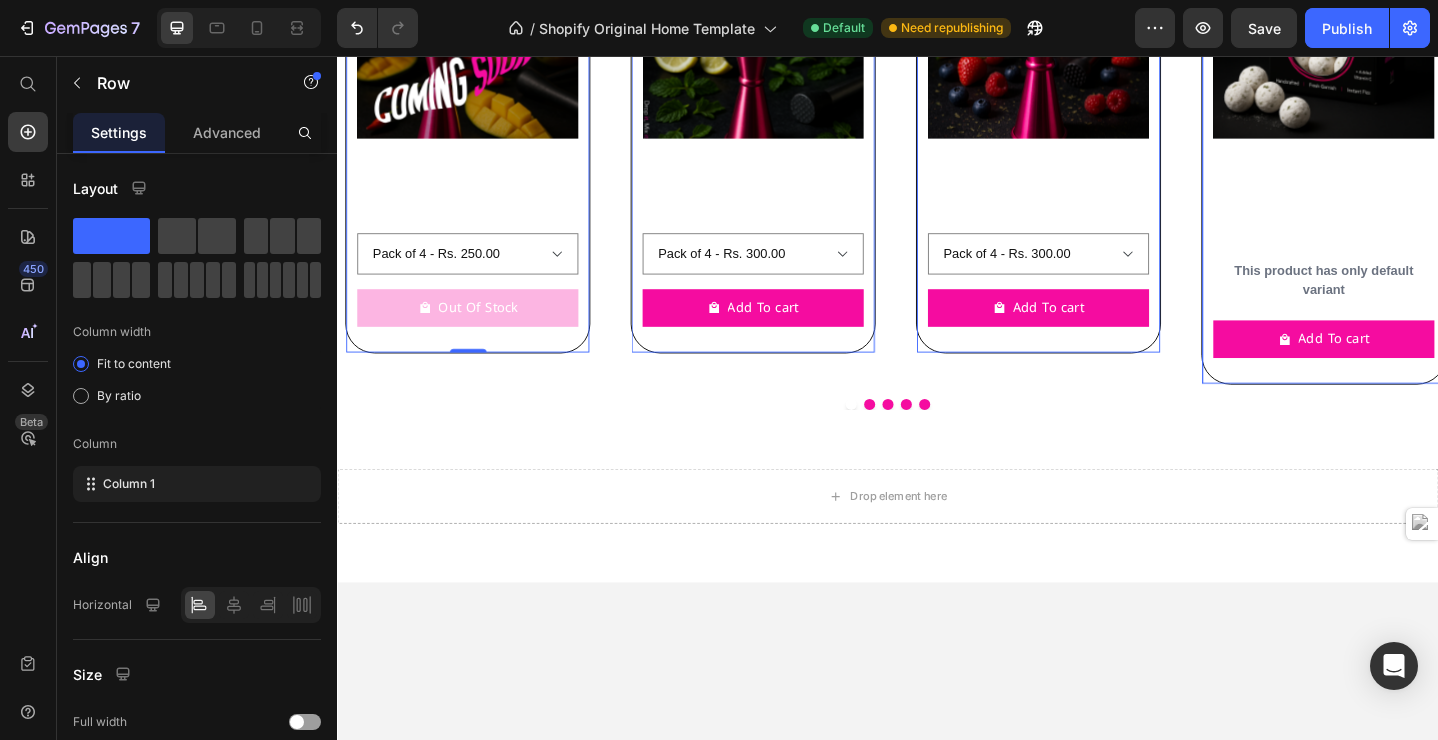 click on "Product Images Aam-azing panna Product Title Rs. 250.00 Product Price Rs. 0.00 Product Price Row Pack of 4 - Rs. 250.00  Pack of 8 - Rs. 500.00  Pack of 12 - Rs. 750.00  Product Variants & Swatches Out Of Stock Product Cart Button" at bounding box center (478, 136) 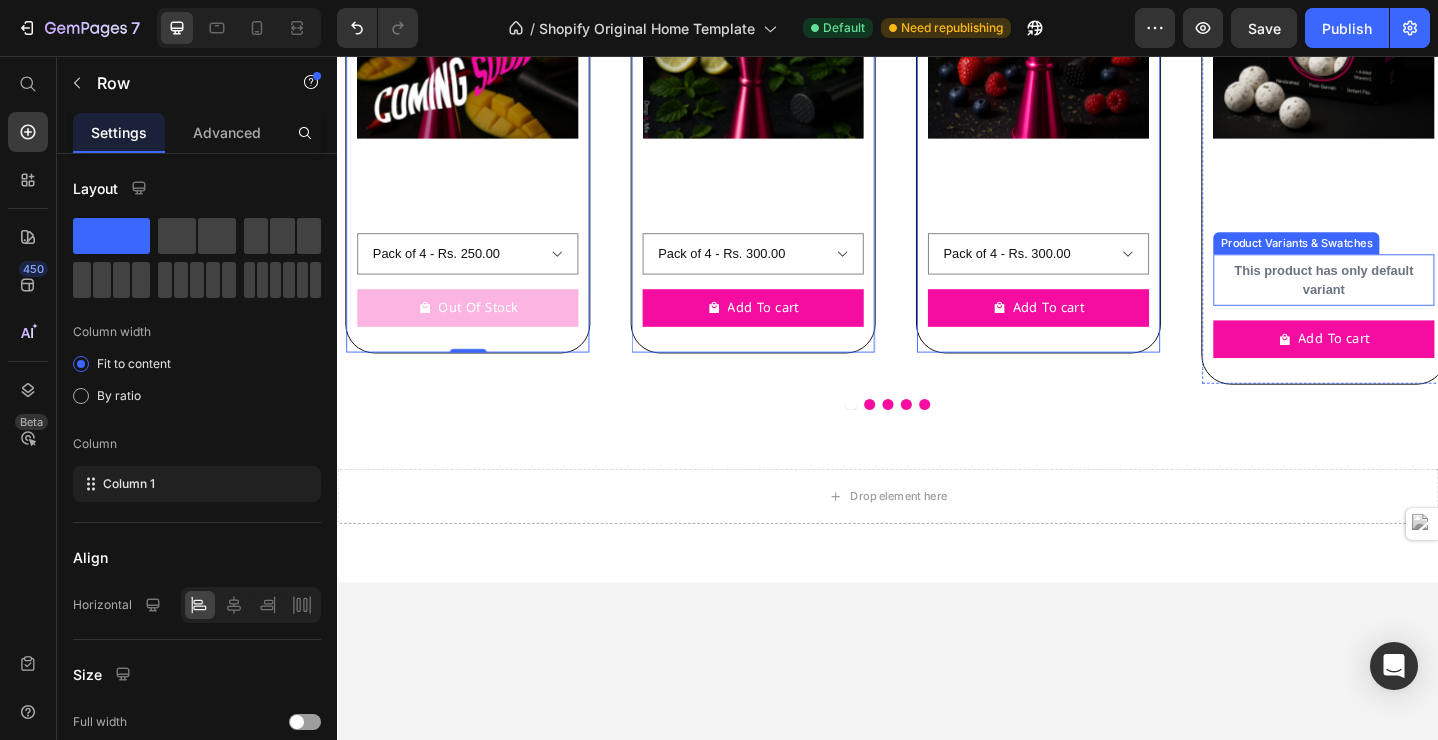 click on "This product has only default variant" at bounding box center [1411, 300] 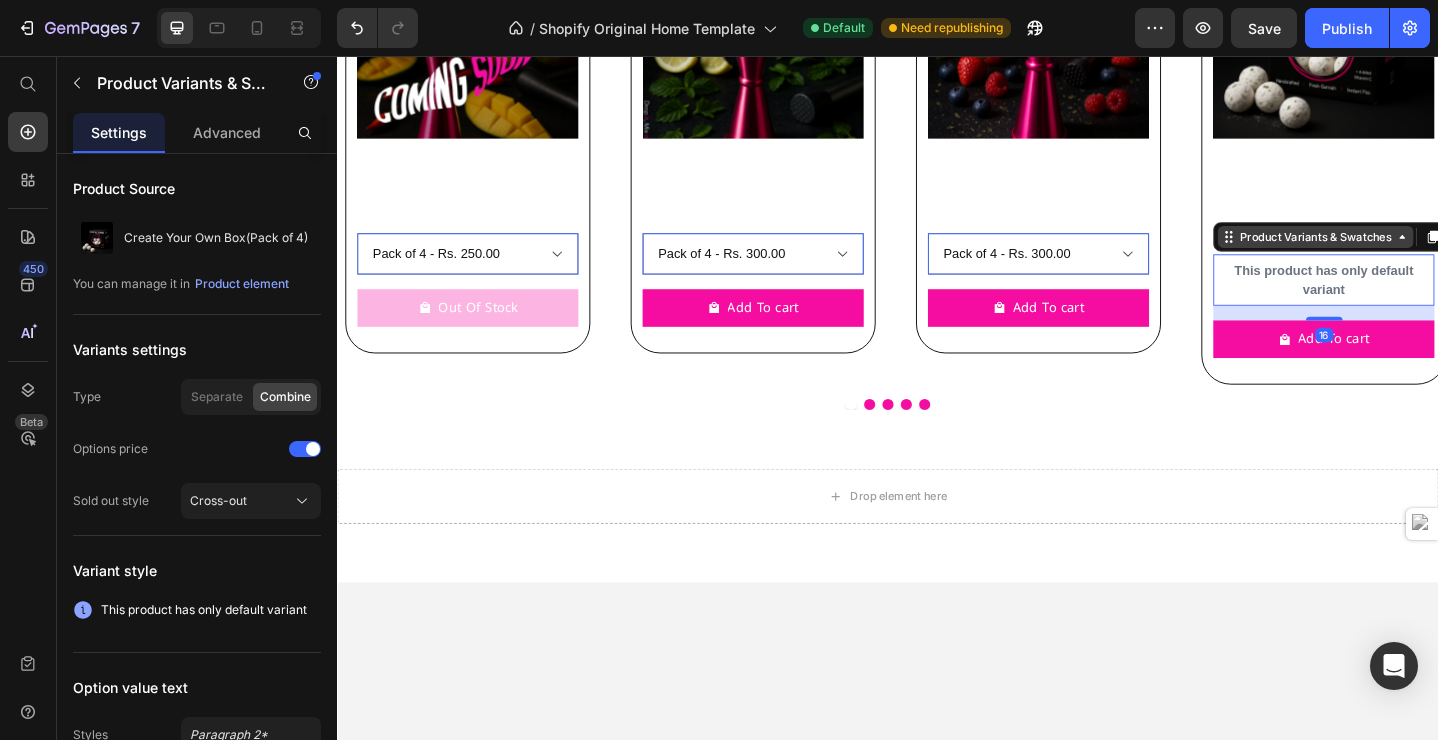 click 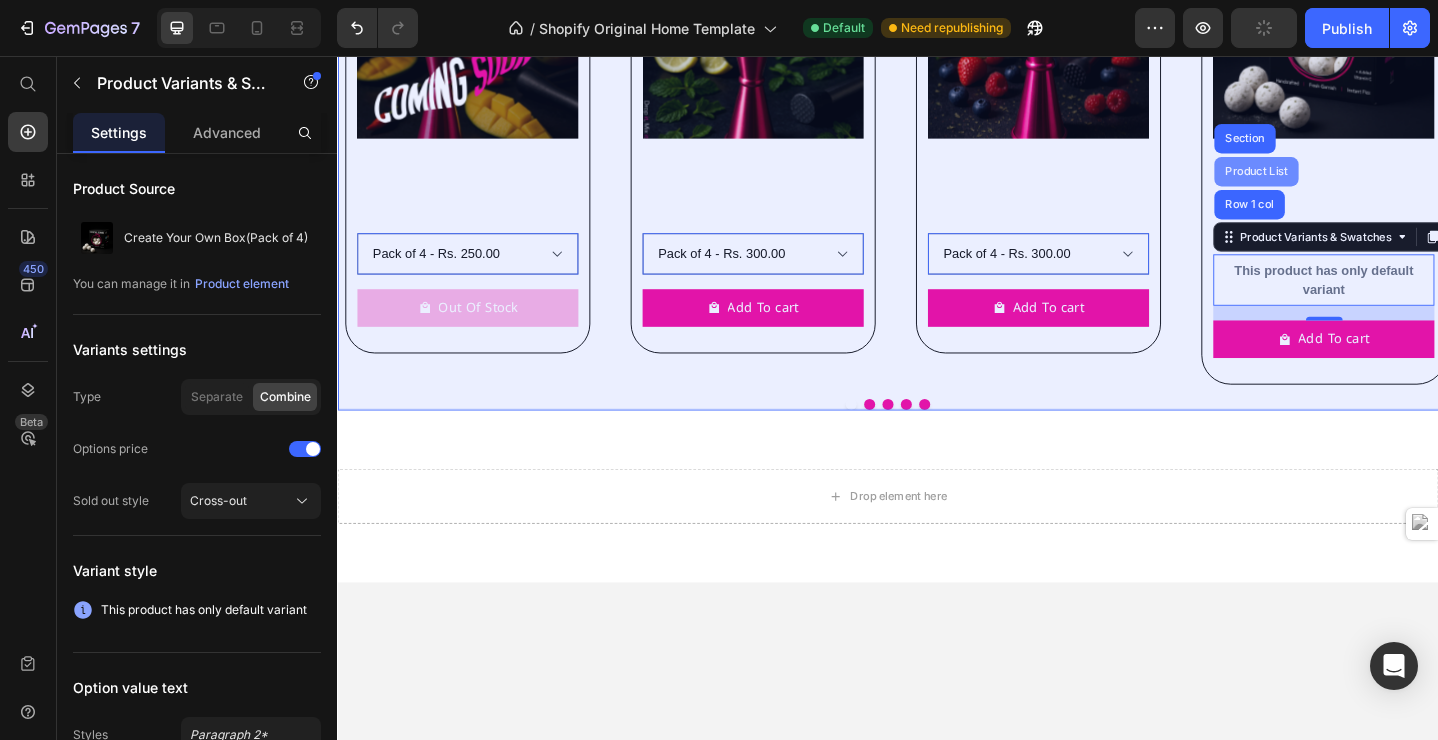 click on "Product List" at bounding box center (1338, 182) 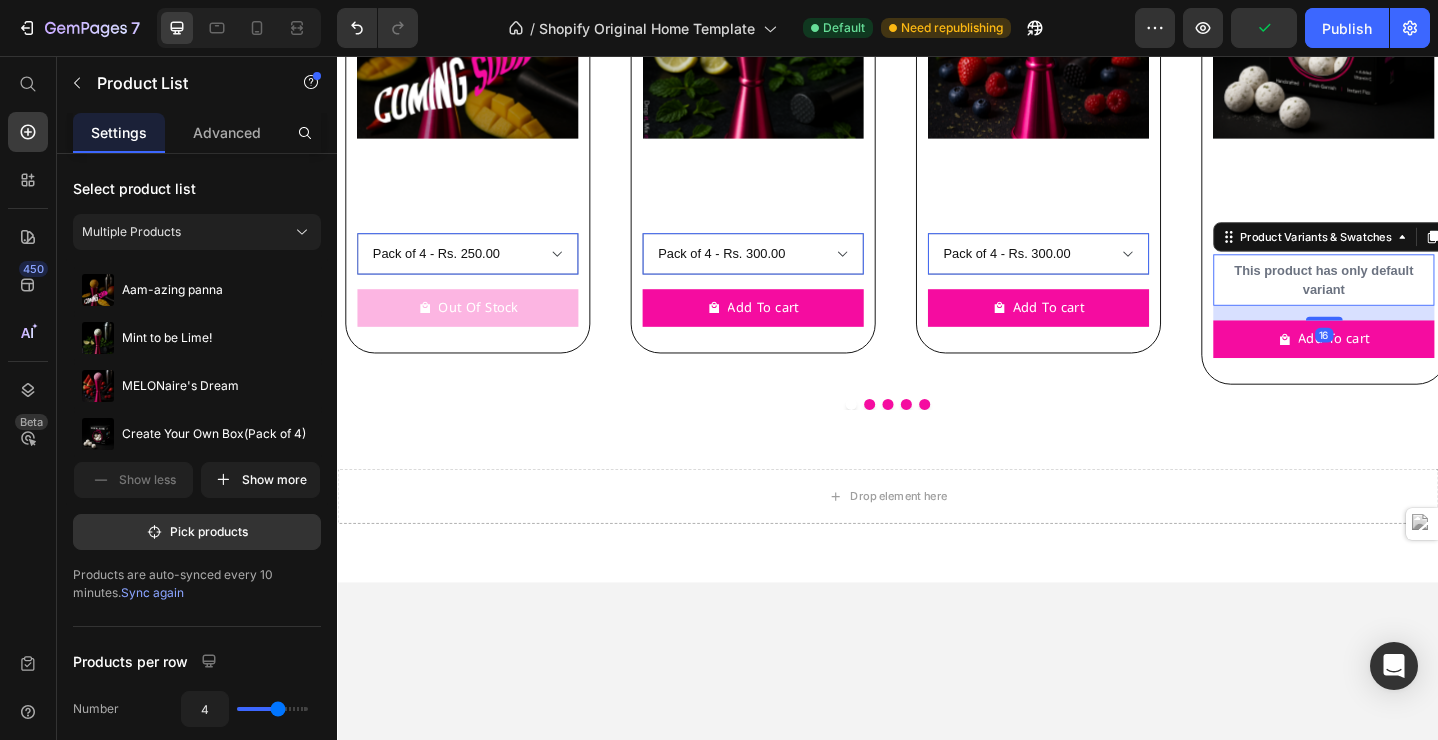 click on "This product has only default variant" at bounding box center (1411, 300) 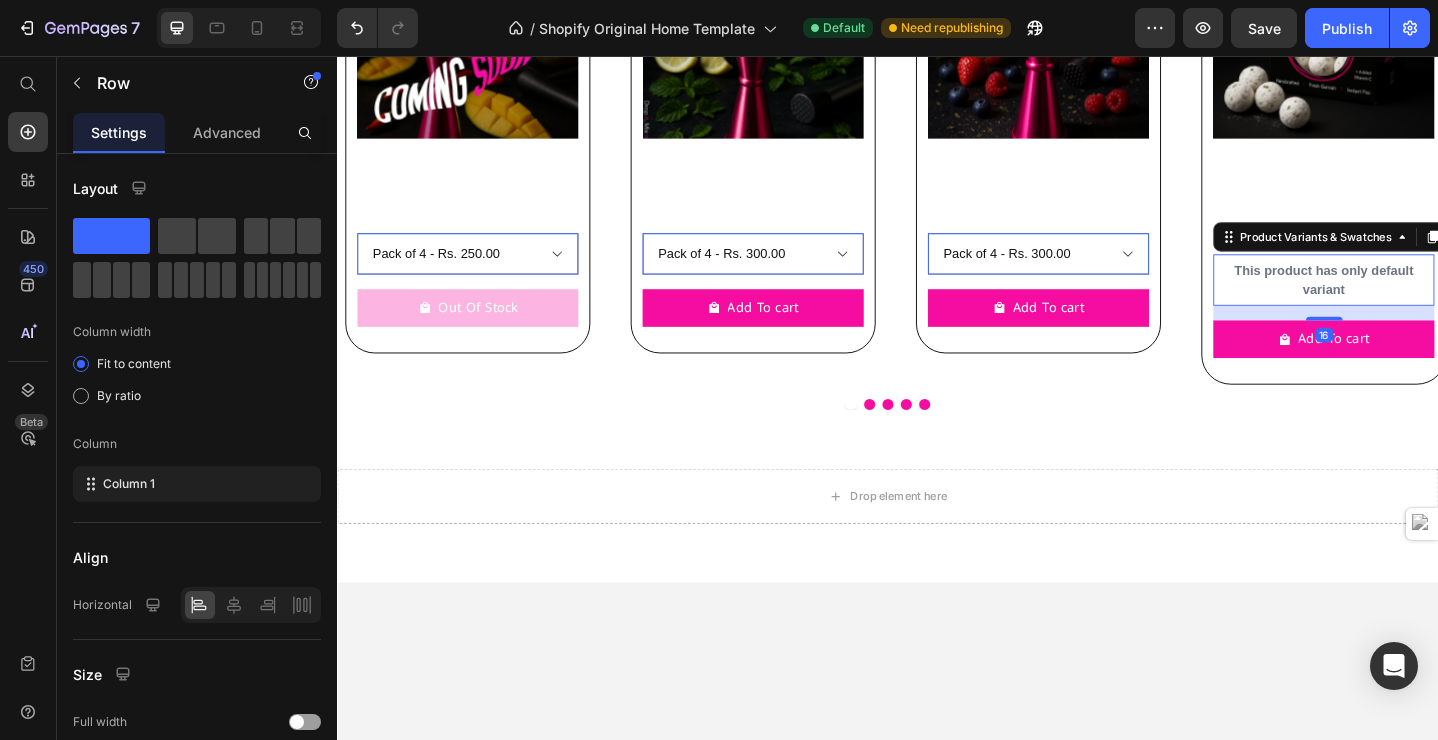 click on "This product has only default variant" at bounding box center [1411, 300] 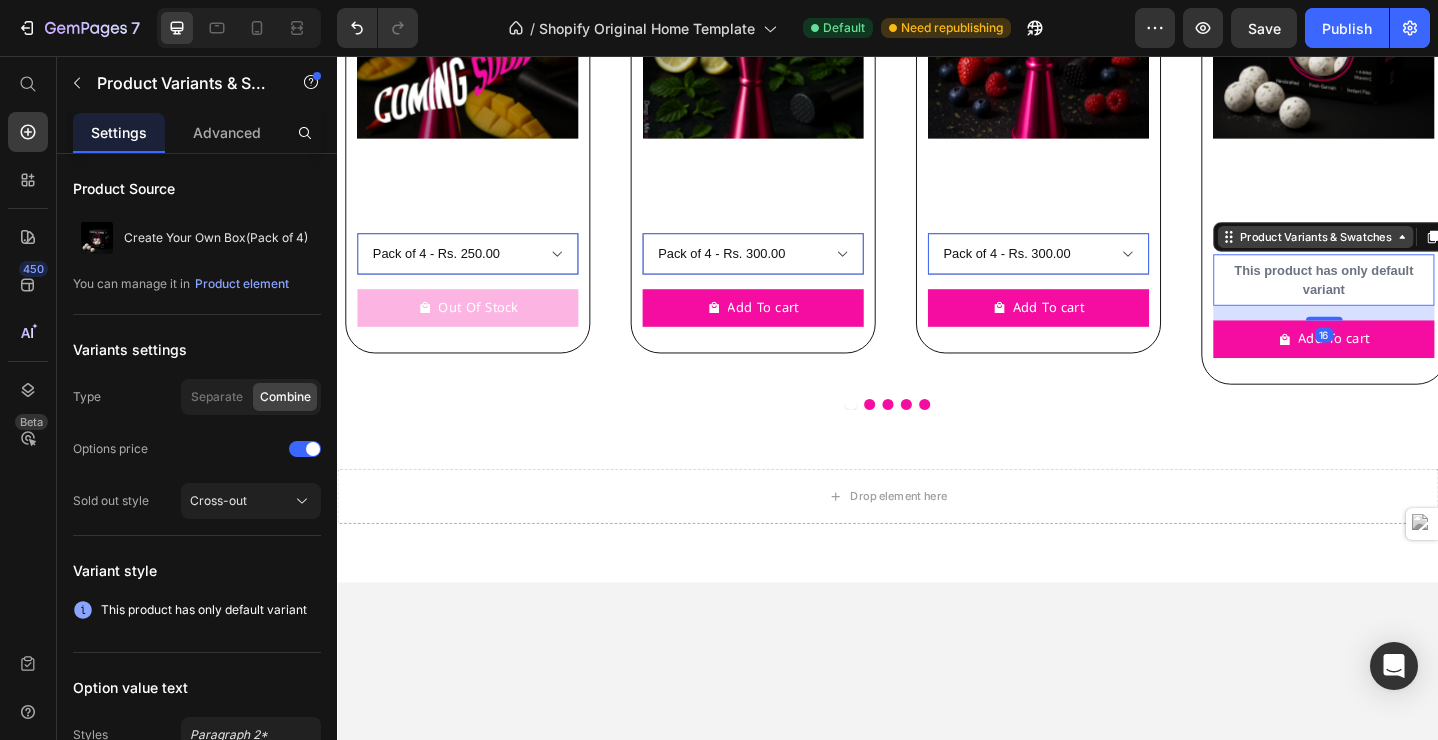 click on "Product Variants & Swatches" at bounding box center (1402, 253) 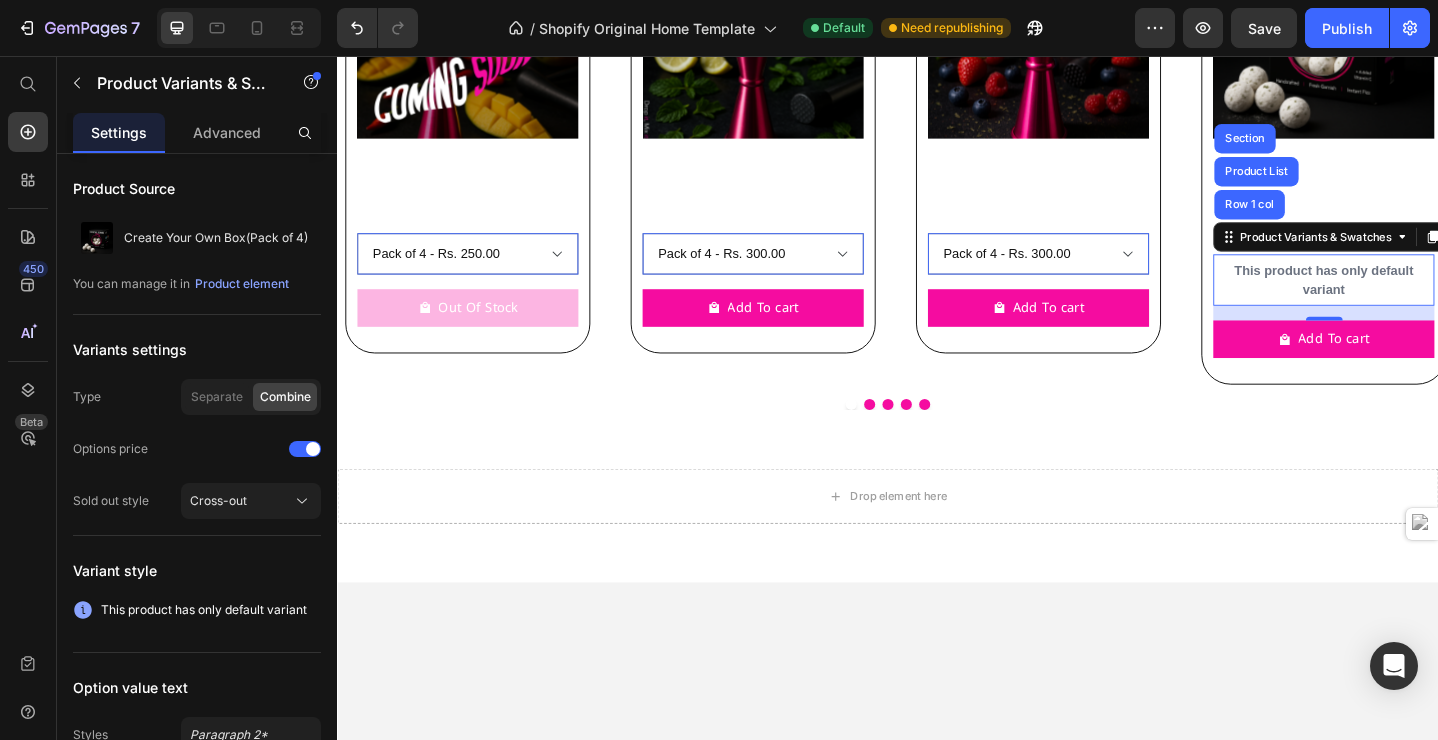 click on "This product has only default variant" at bounding box center [1411, 300] 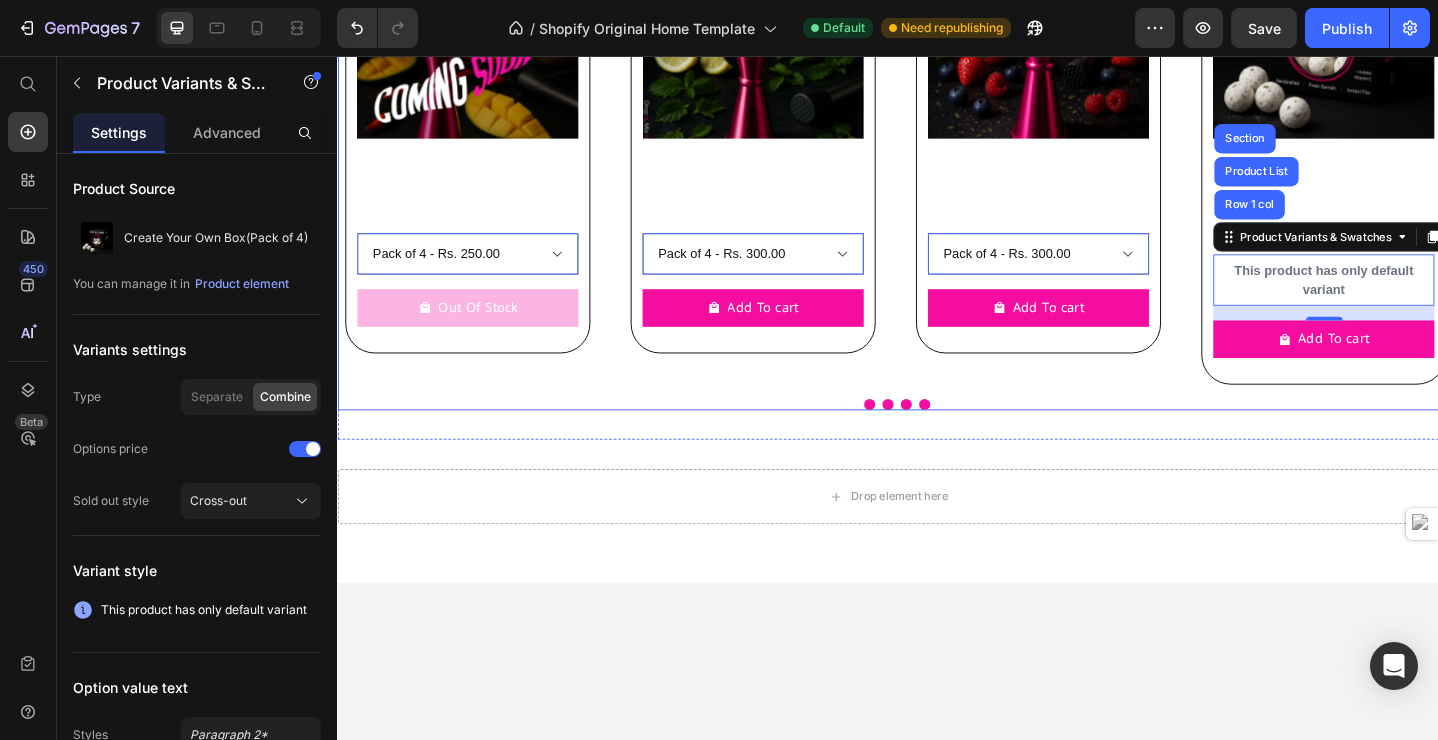 click at bounding box center (937, 436) 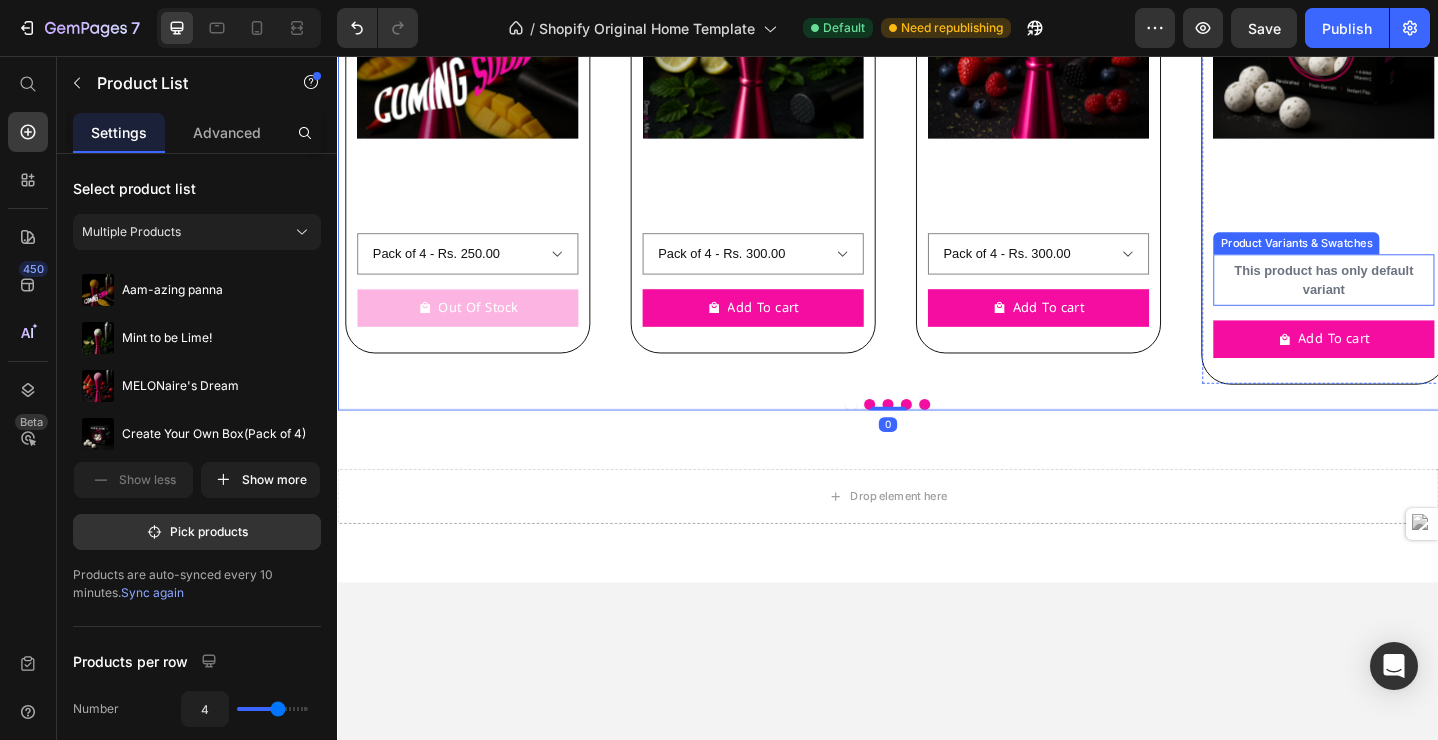 click on "This product has only default variant" at bounding box center (1411, 300) 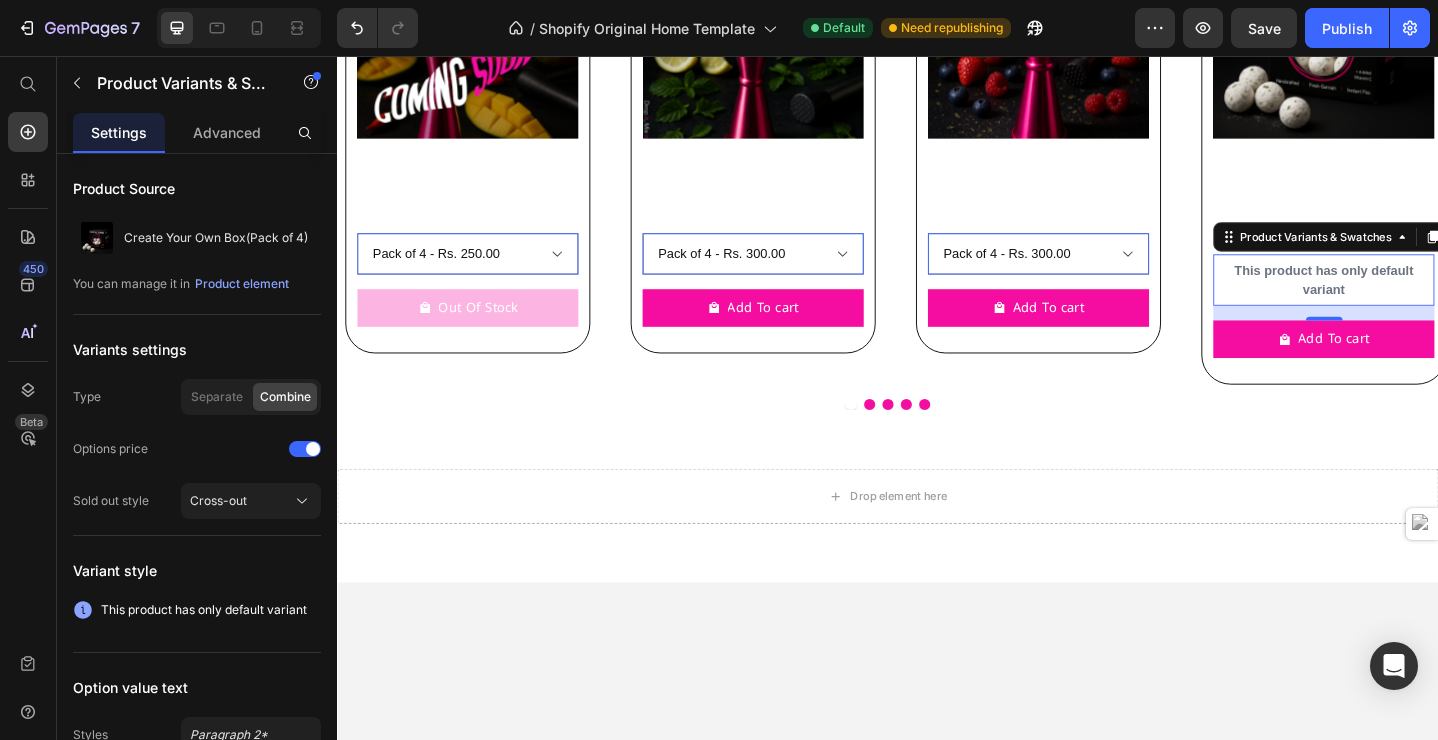 click on "This product has only default variant" at bounding box center (1411, 300) 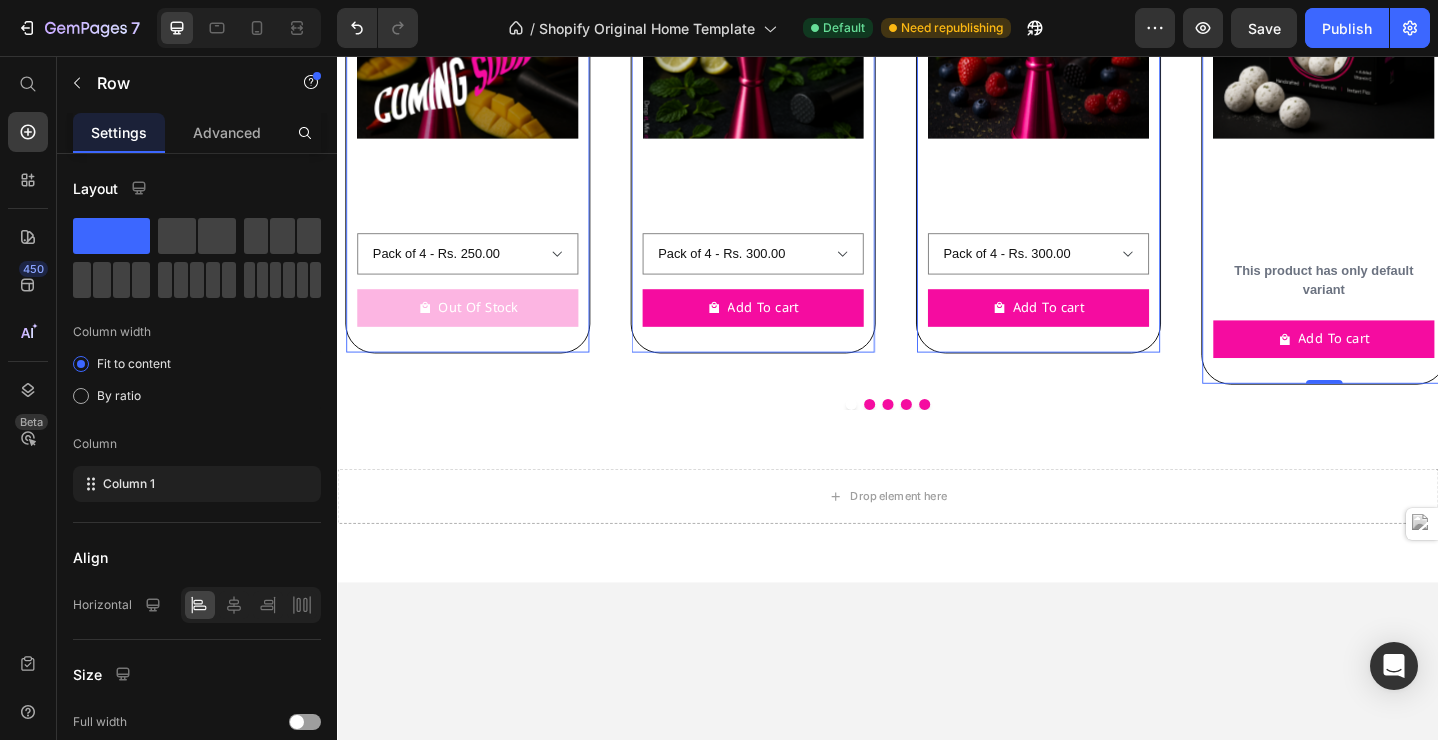 click on "Product Images Create Your Own Box(Pack of 4) Product Title Rs. 300.00 Product Price Rs. 0.00 Product Price Row This product has only default variant Product Variants & Swatches Add To cart Product Cart Button Row   0" at bounding box center (1411, 153) 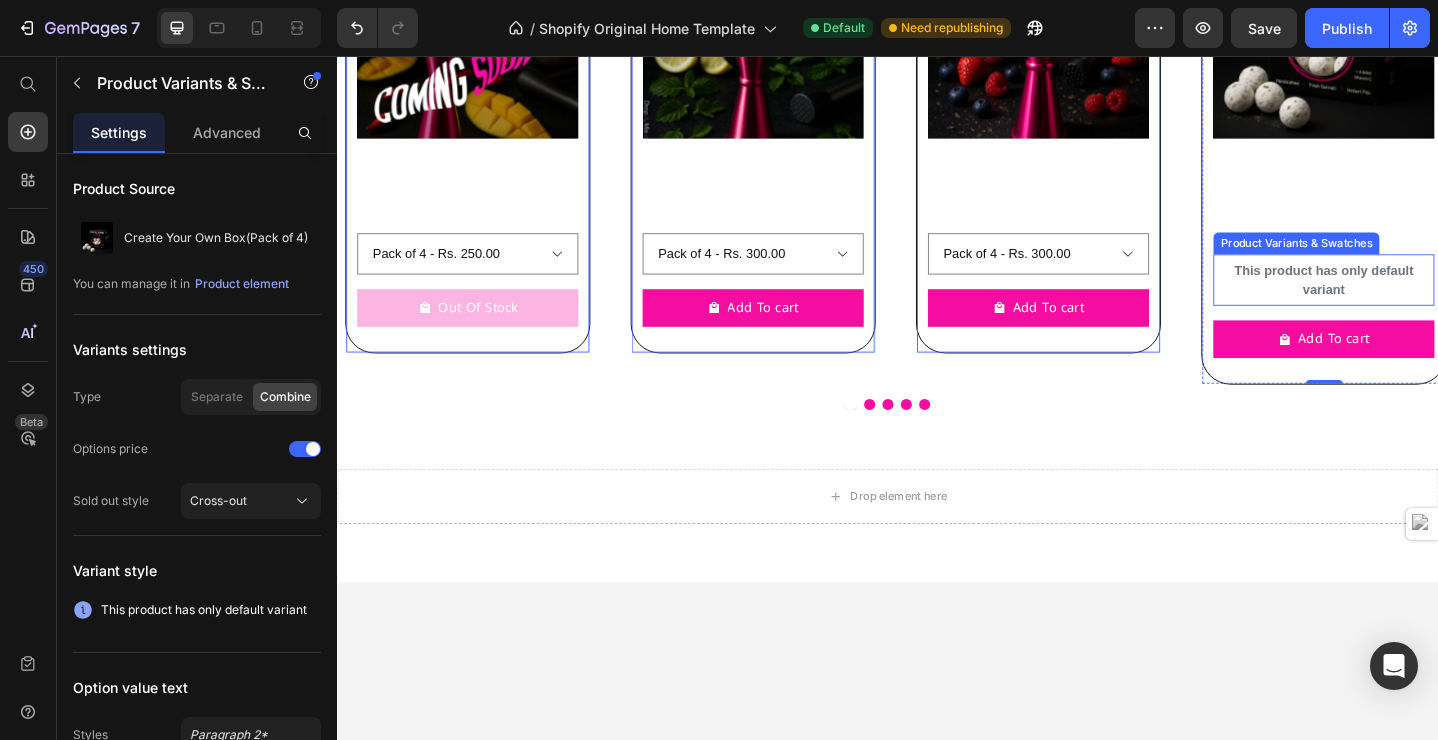click on "This product has only default variant" at bounding box center (1411, 300) 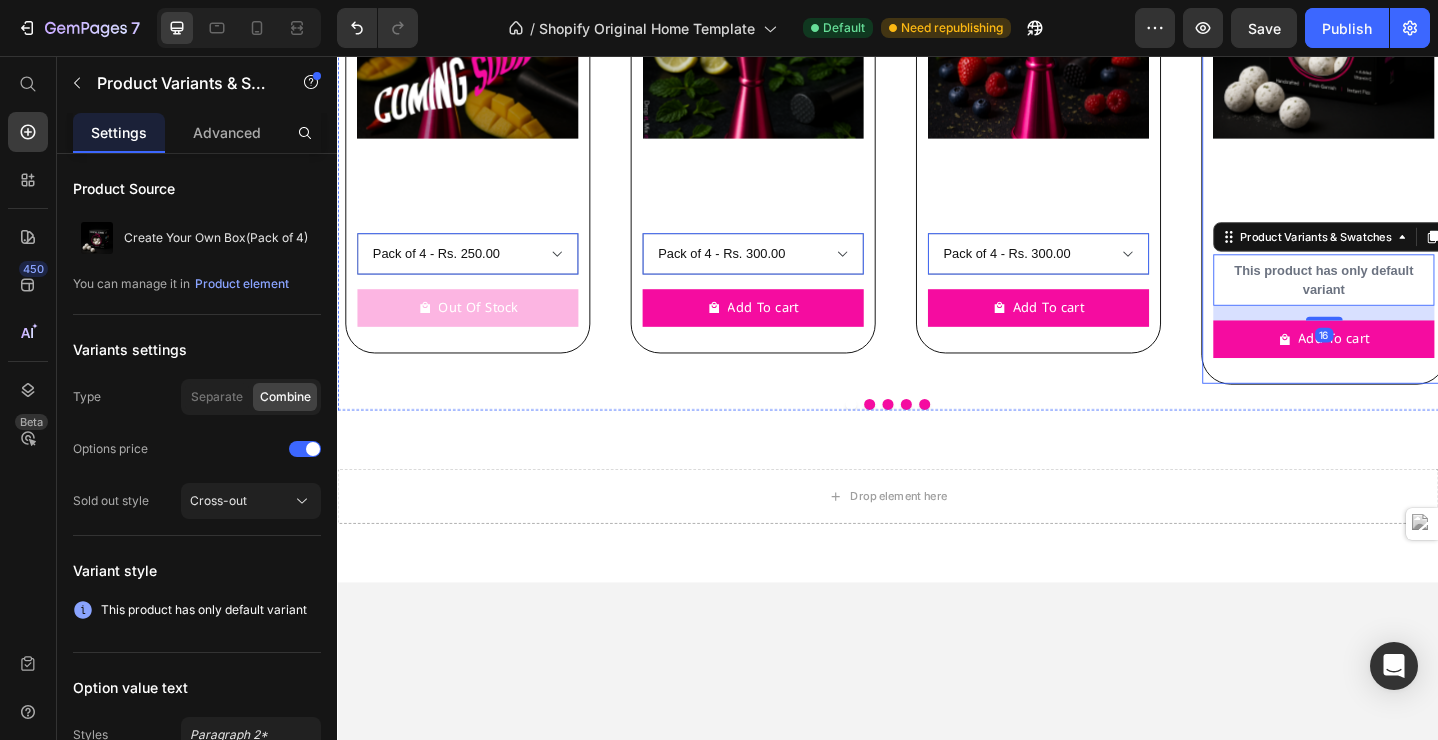 click on "Product Images Create Your Own Box(Pack of 4) Product Title Rs. 300.00 Product Price Rs. 0.00 Product Price Row This product has only default variant Product Variants & Swatches   16 Add To cart Product Cart Button" at bounding box center (1411, 153) 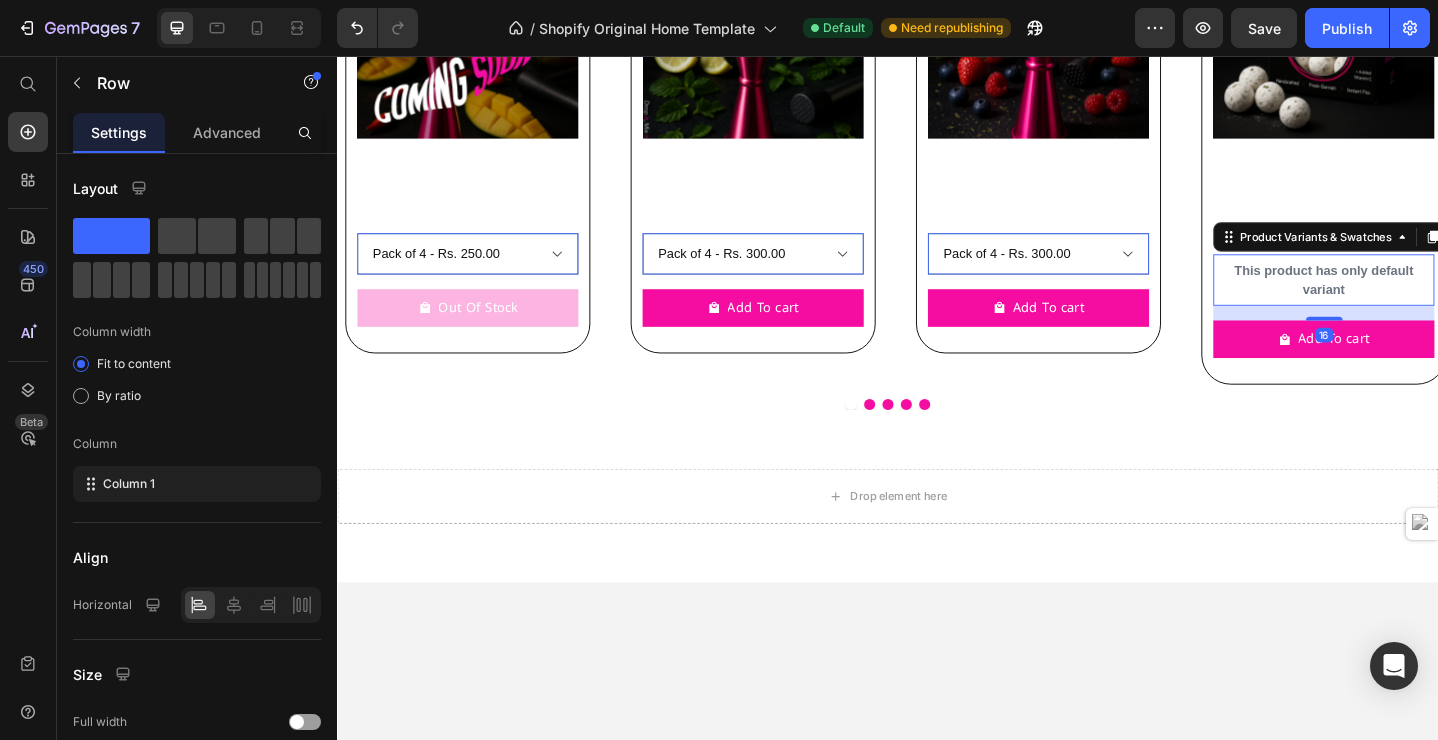 click on "This product has only default variant" at bounding box center (1411, 300) 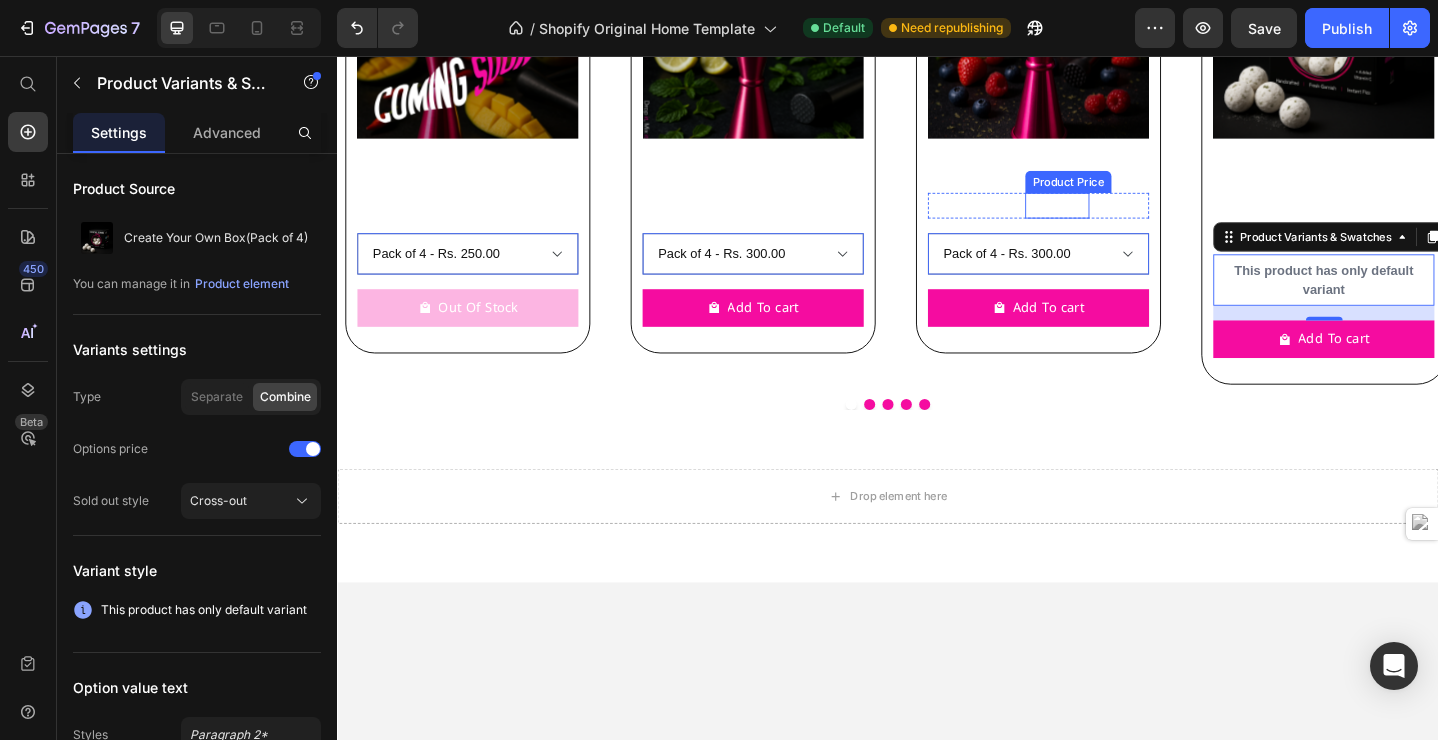 click on "Rs. 0.00" at bounding box center (1121, 218) 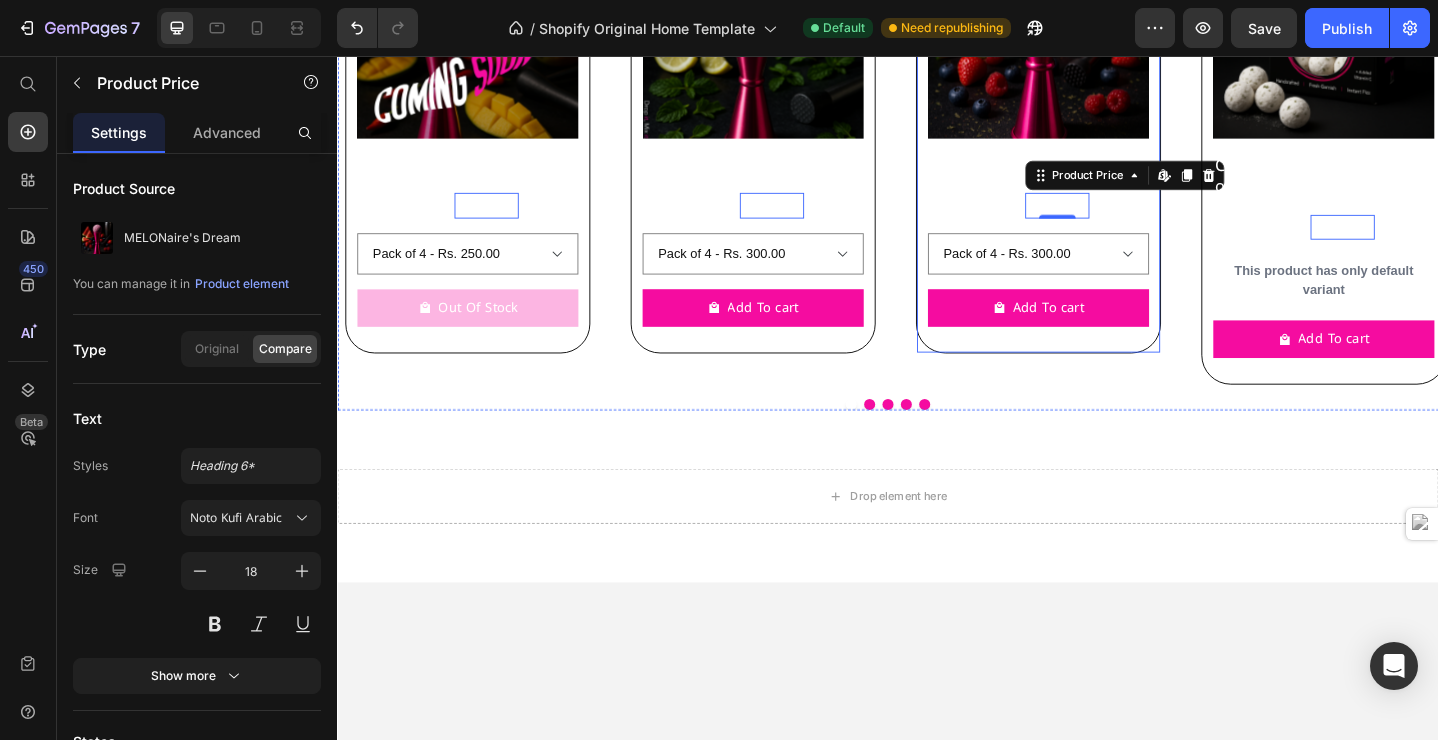 click on "Product Images MELONaire's Dream Product Title Rs. 300.00 Product Price Rs. 0.00 Product Price   Edit content in Shopify 0 Row Pack of 4 - Rs. 300.00  Pack of 8 - Rs. 550.00  Pack of 12 - Rs. 800.00  Product Variants & Swatches Add To cart Product Cart Button Row" at bounding box center (1100, 136) 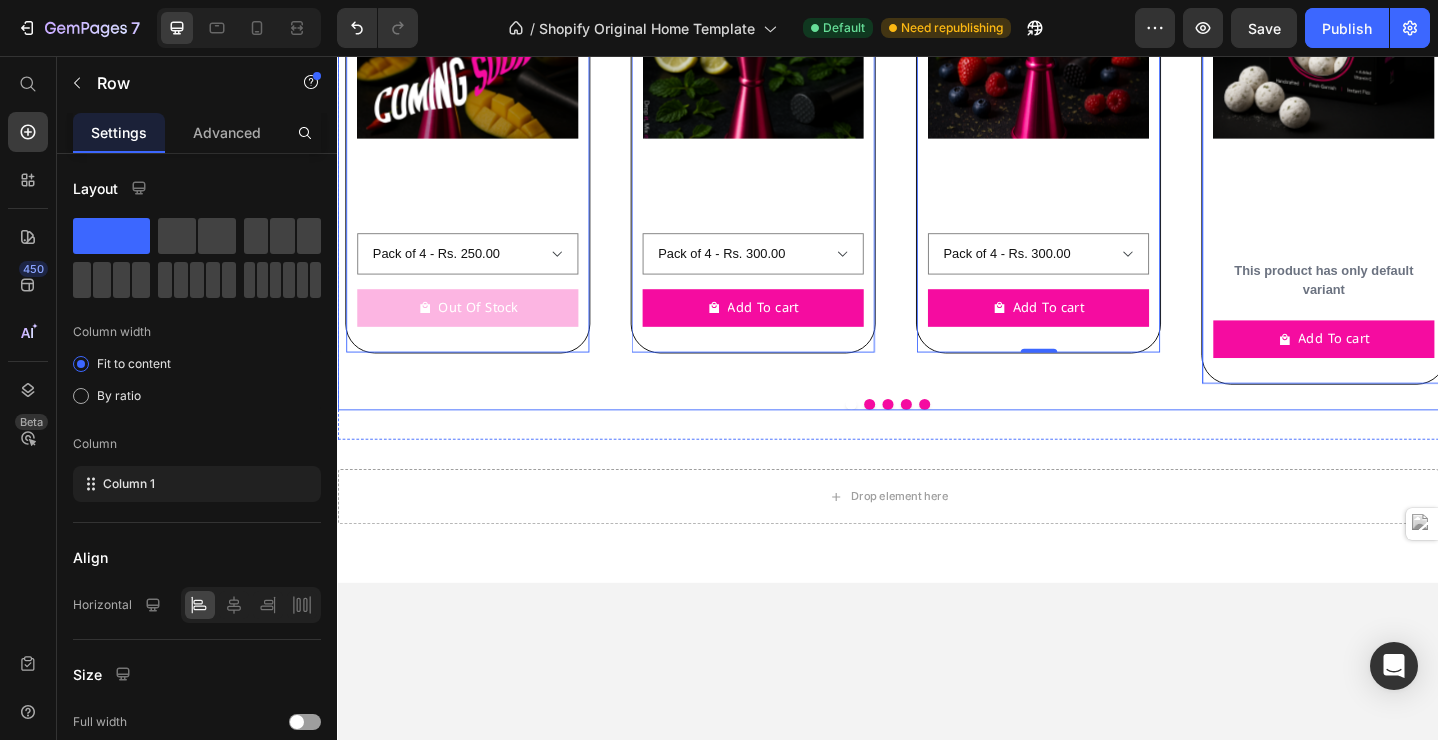 click at bounding box center (937, 436) 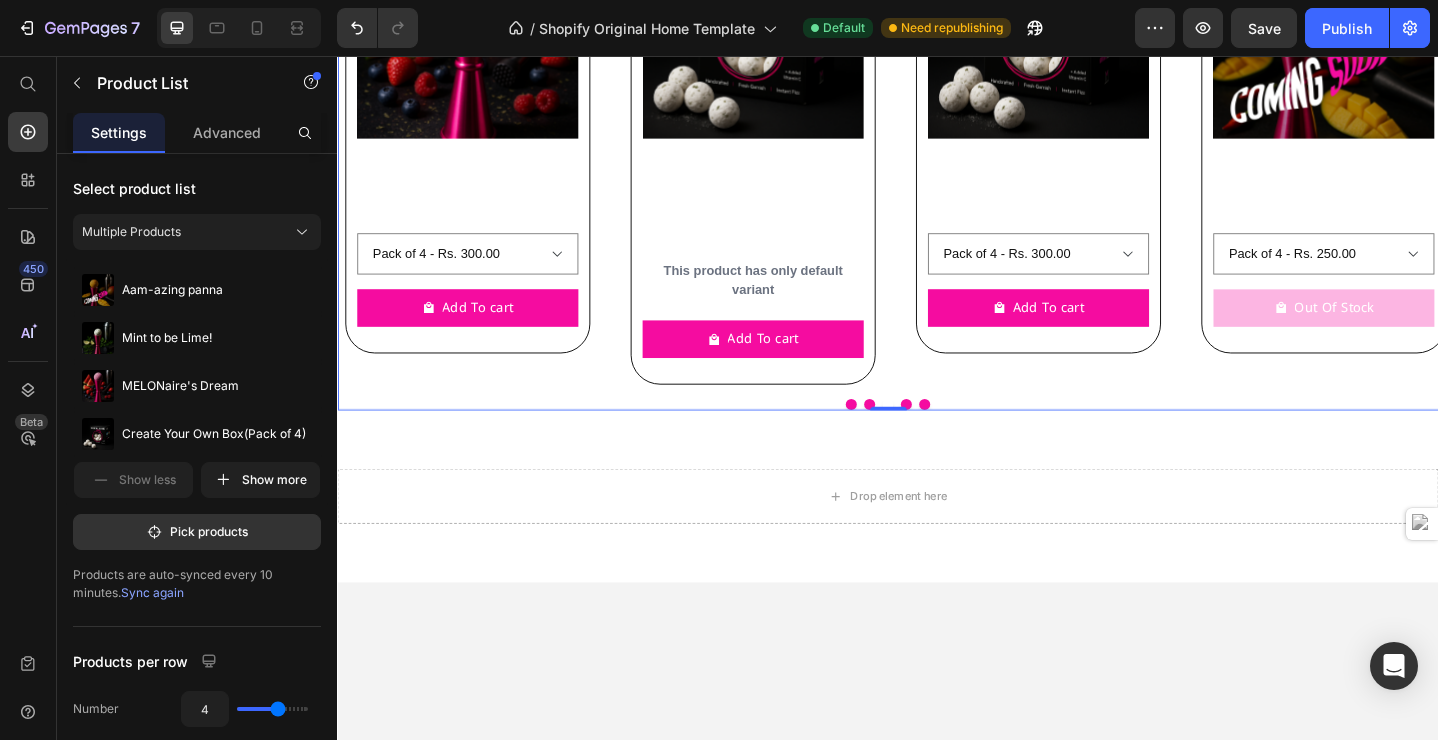 click at bounding box center (957, 436) 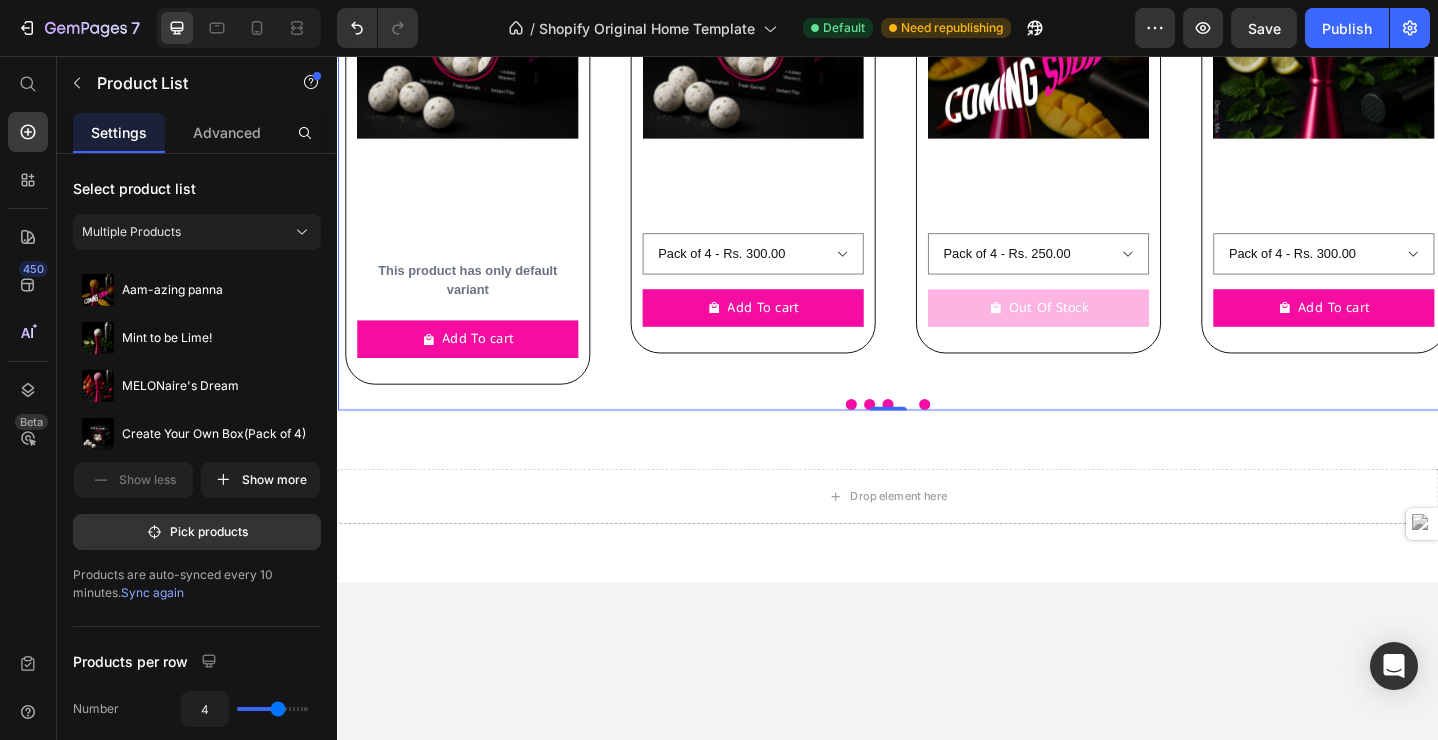 click at bounding box center (977, 436) 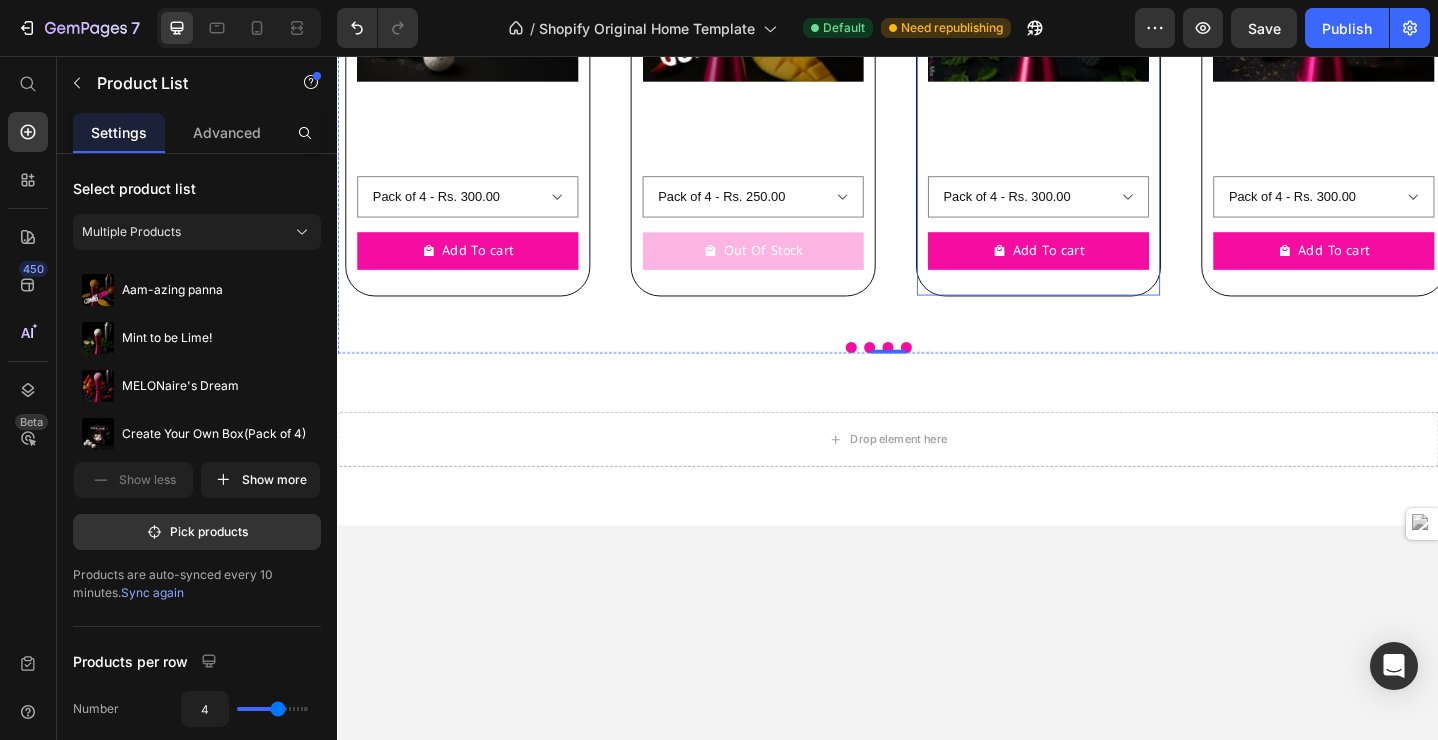 scroll, scrollTop: 365, scrollLeft: 0, axis: vertical 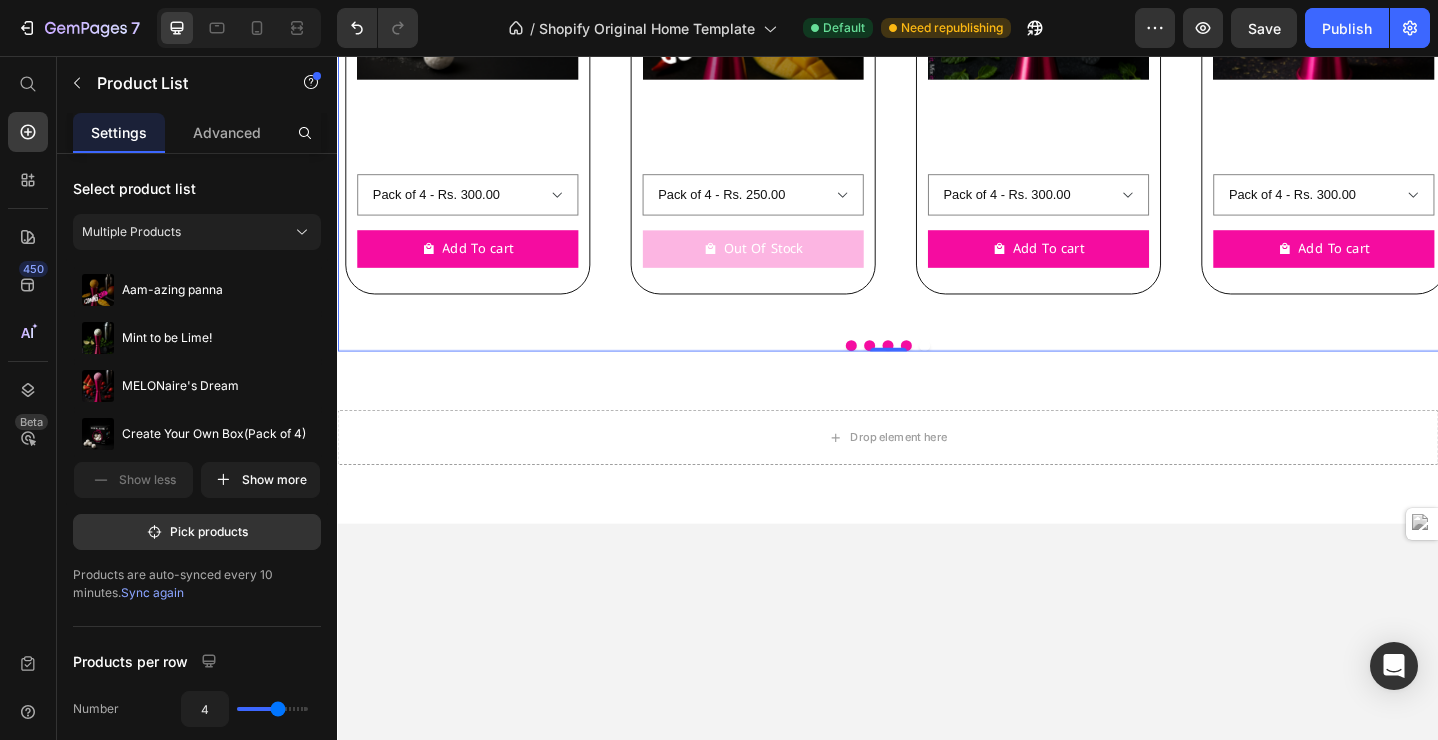 click at bounding box center (897, 372) 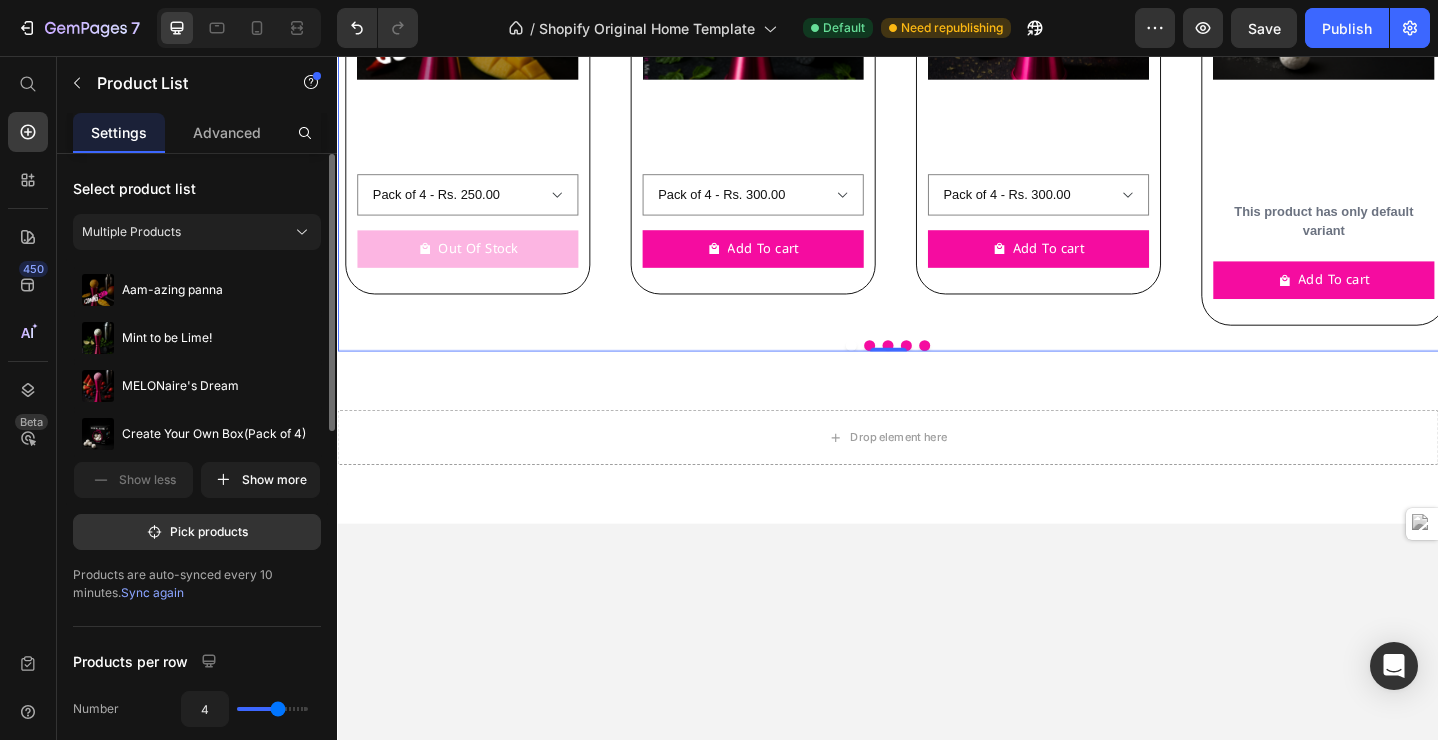 type on "5" 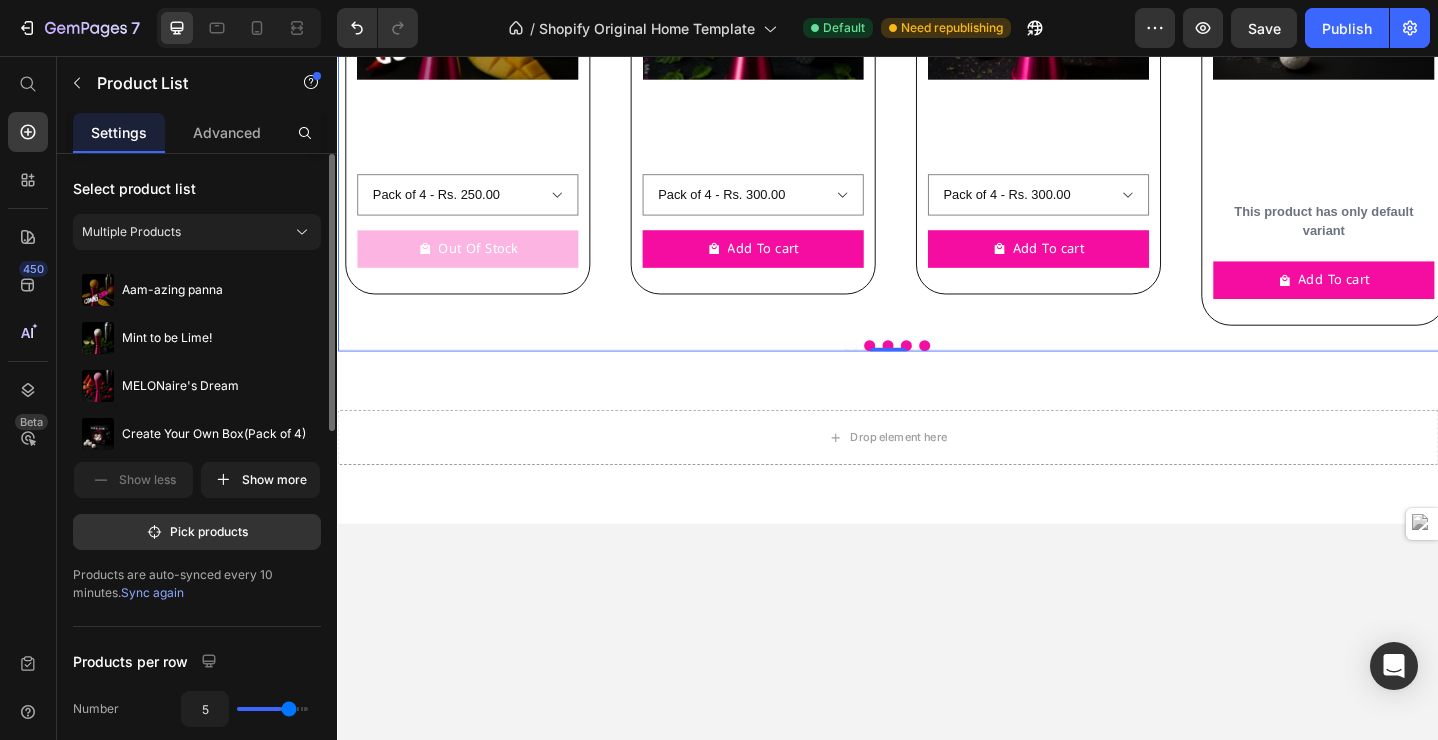 type on "6" 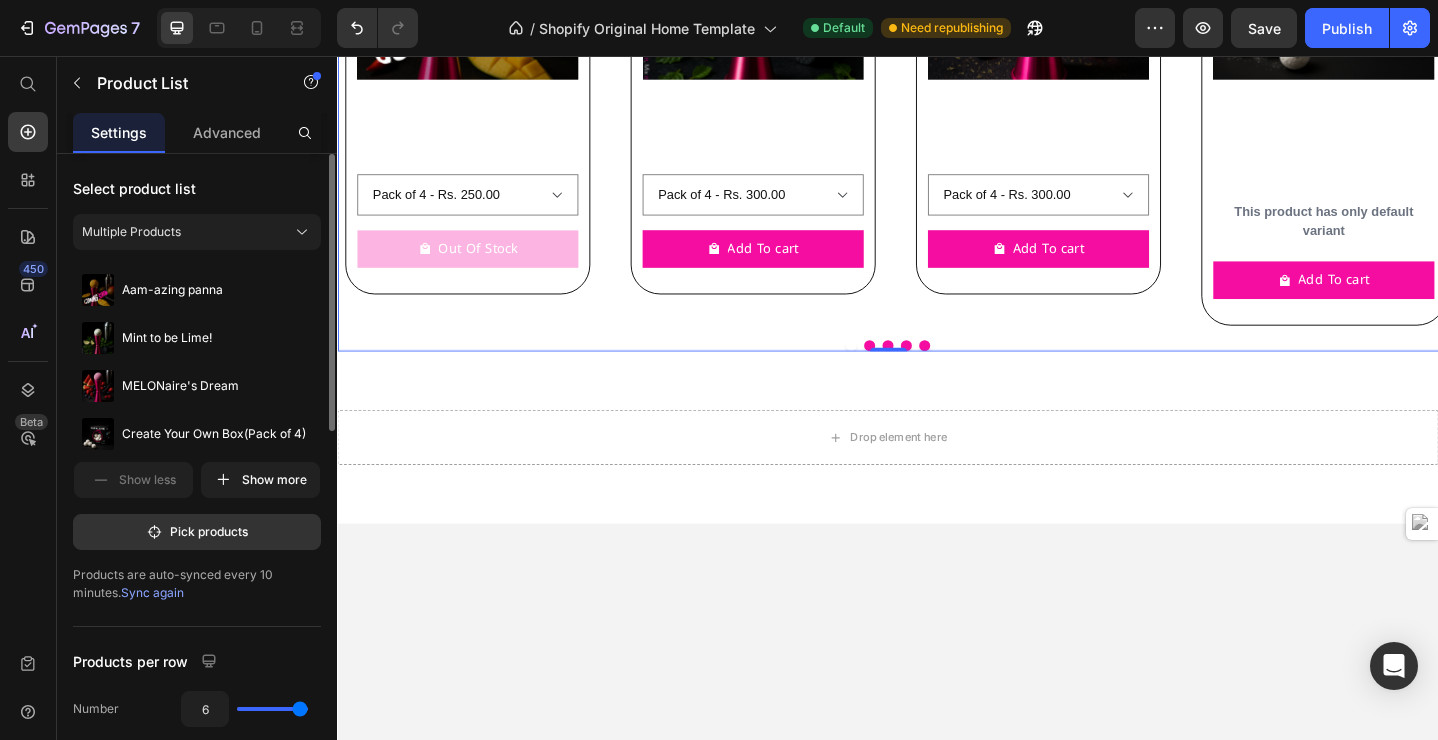 type on "5" 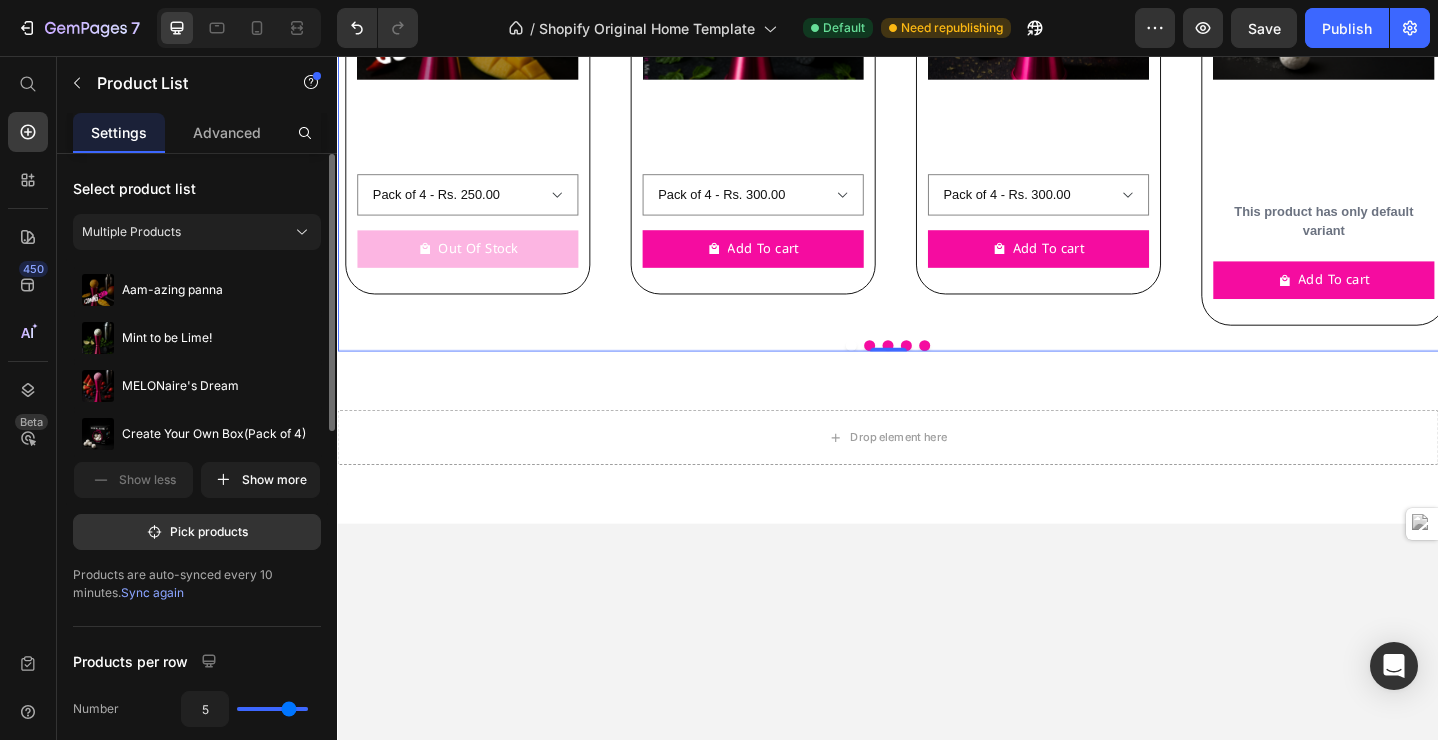 type on "4" 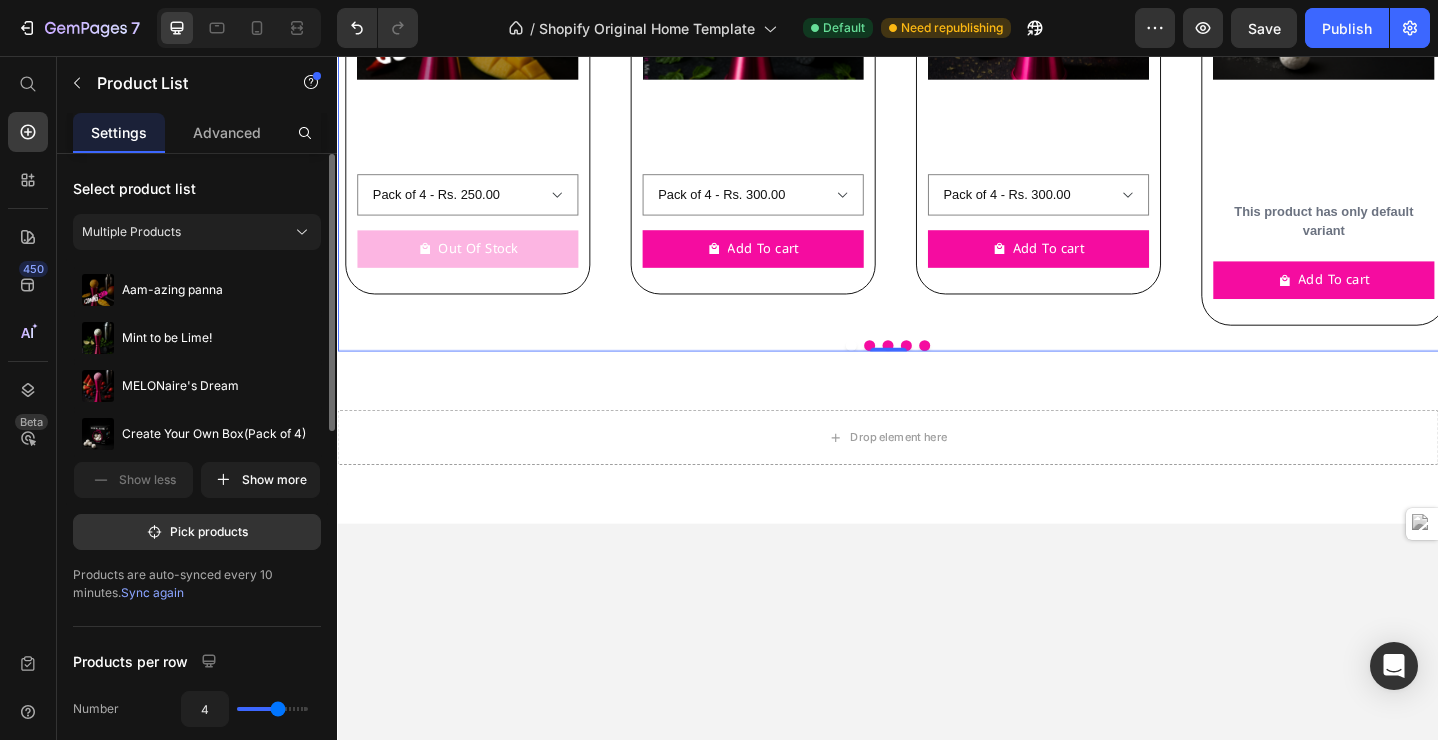 type on "3" 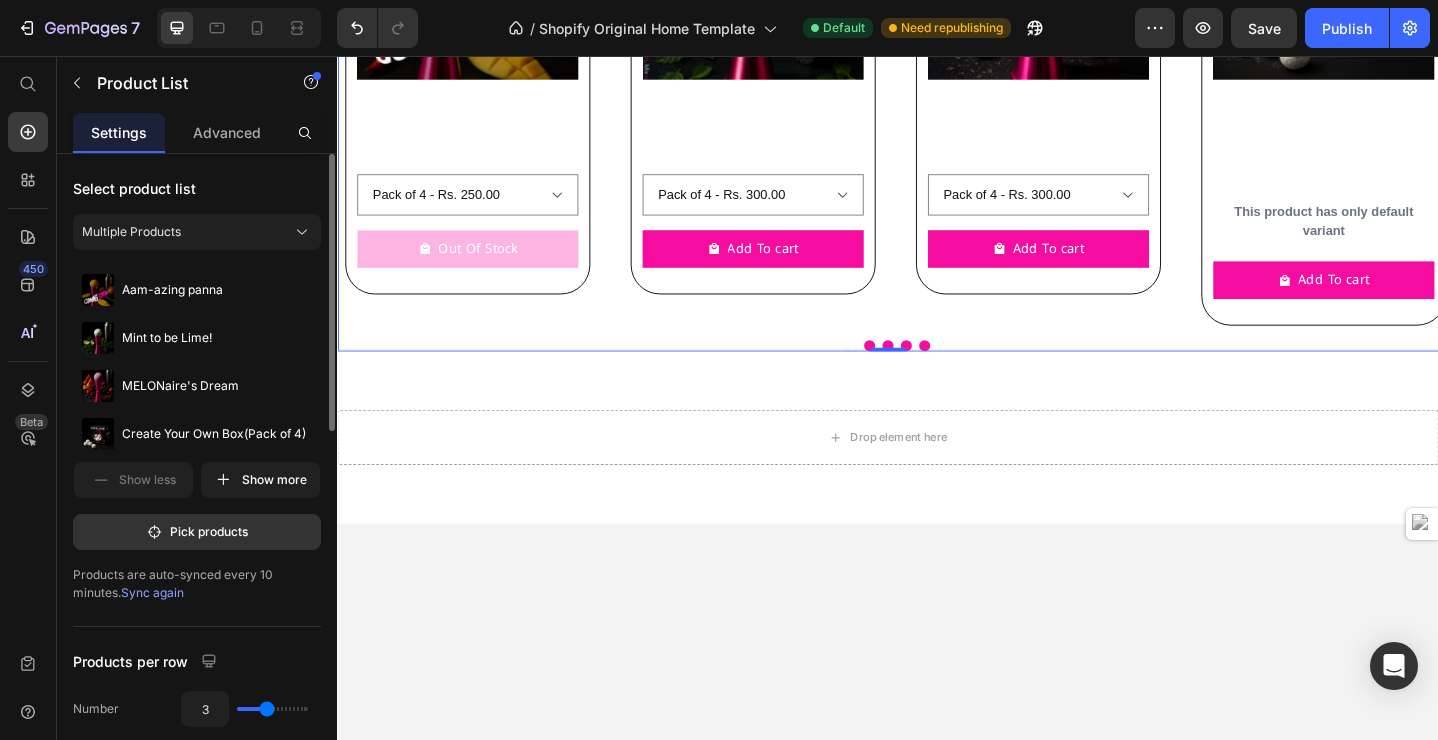 drag, startPoint x: 279, startPoint y: 708, endPoint x: 266, endPoint y: 715, distance: 14.764823 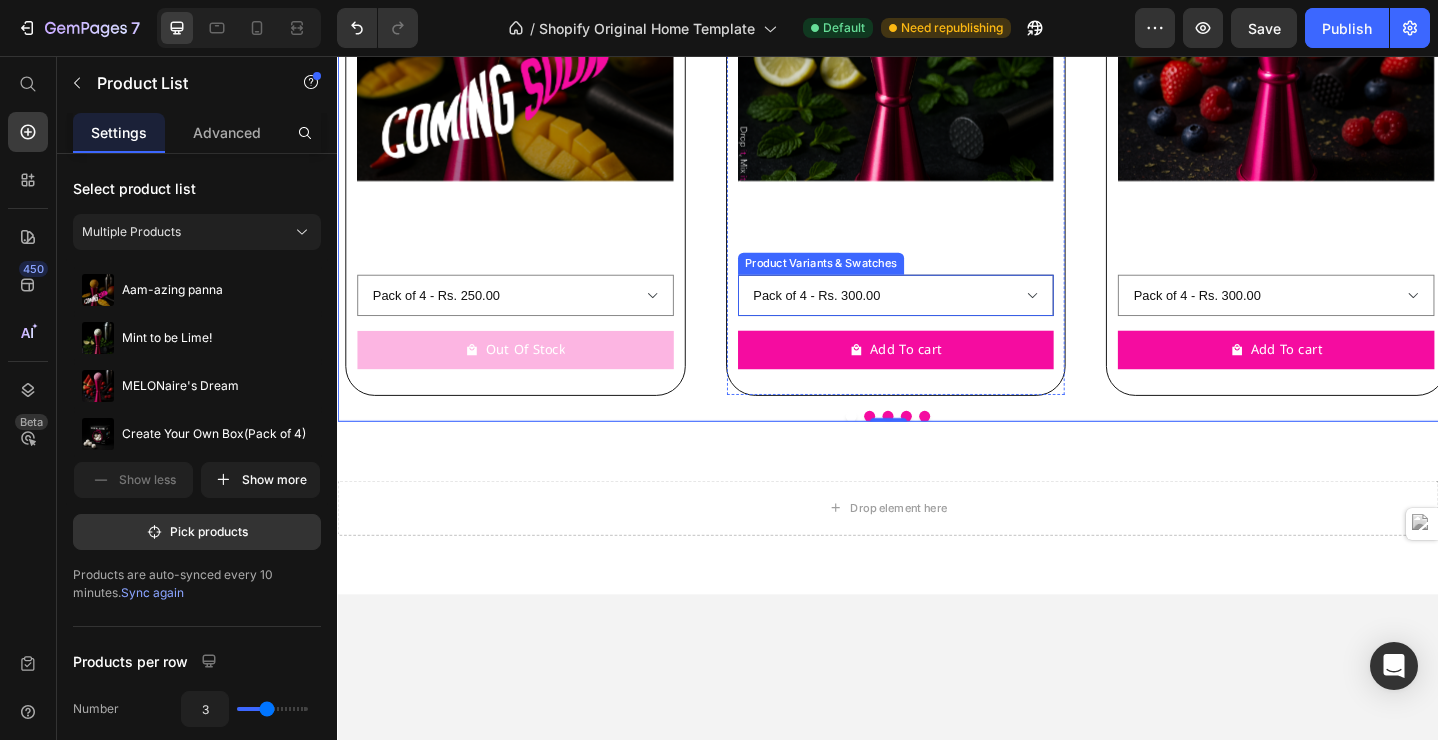 scroll, scrollTop: 386, scrollLeft: 0, axis: vertical 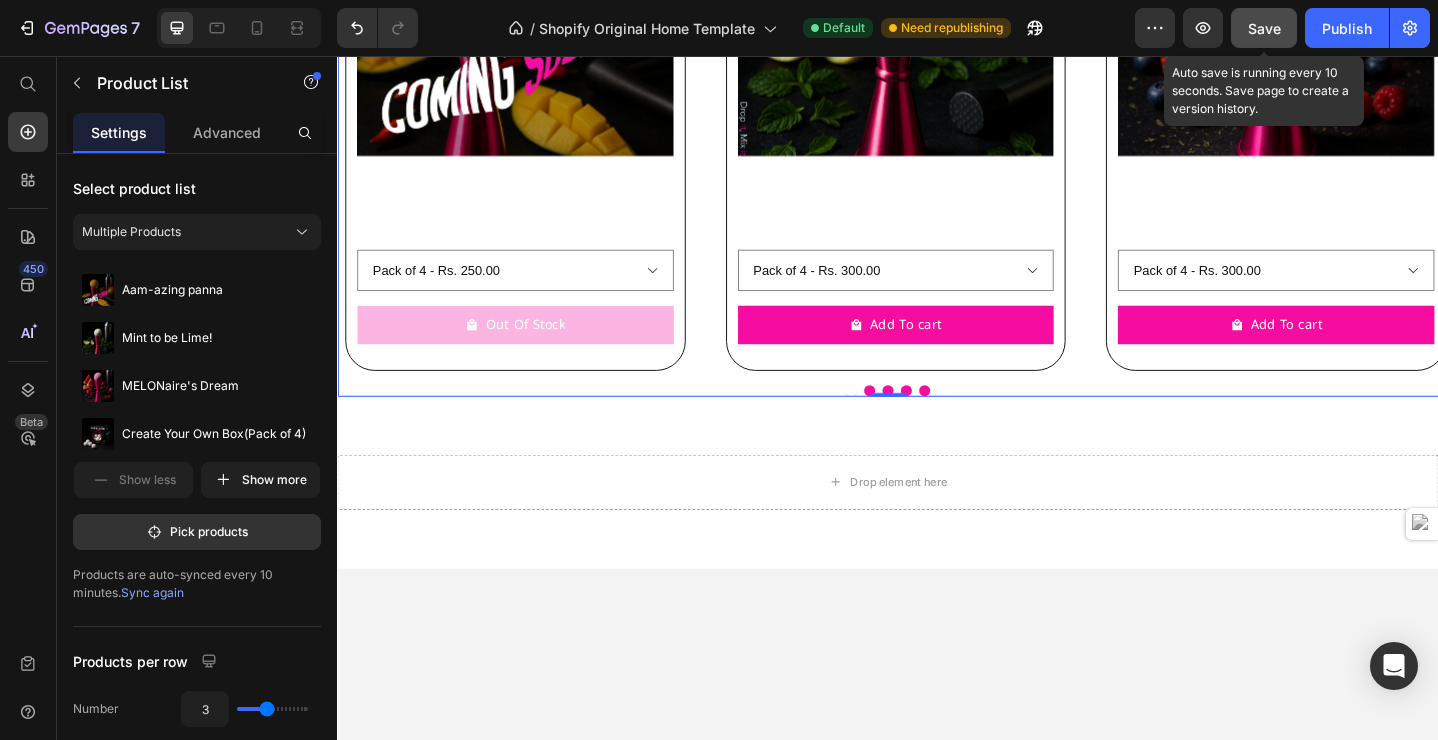 click on "Save" 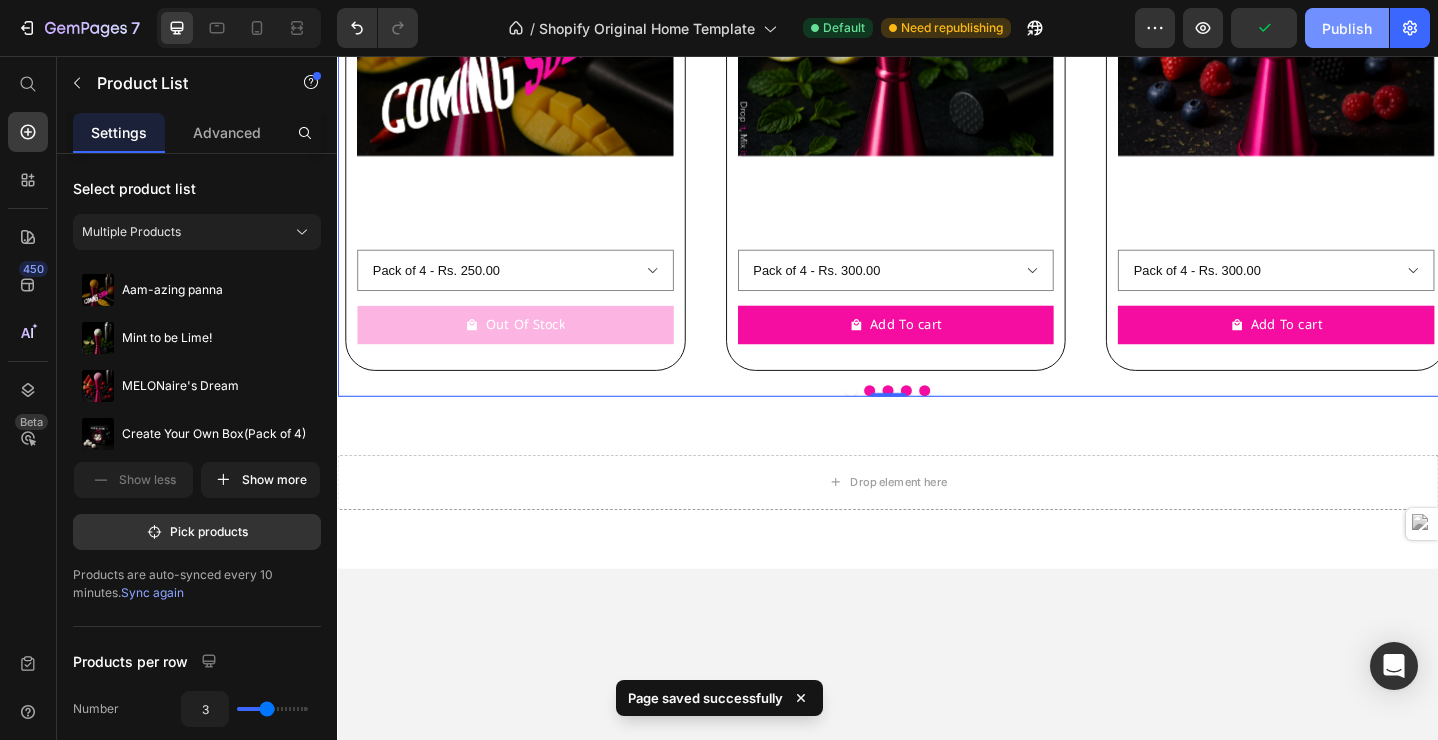 click on "Publish" at bounding box center [1347, 28] 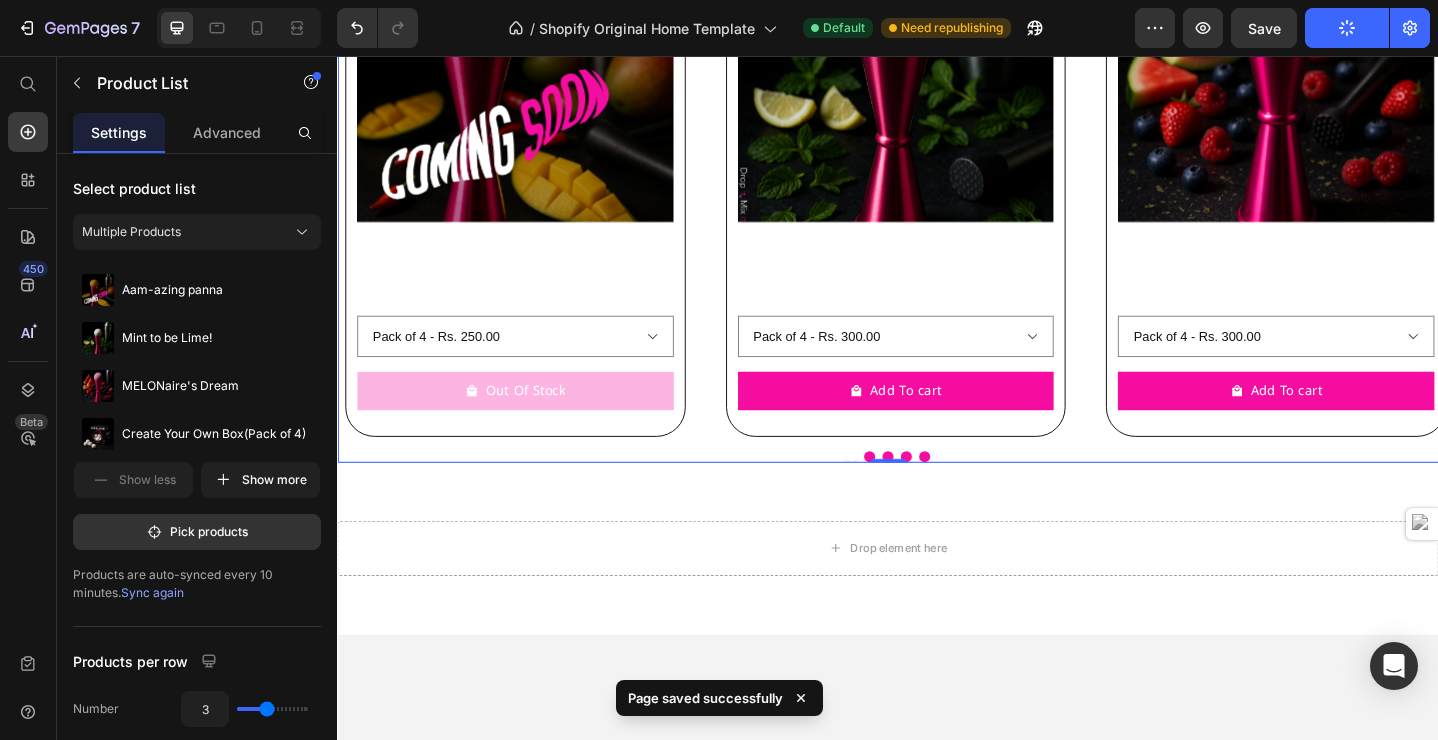 scroll, scrollTop: 294, scrollLeft: 0, axis: vertical 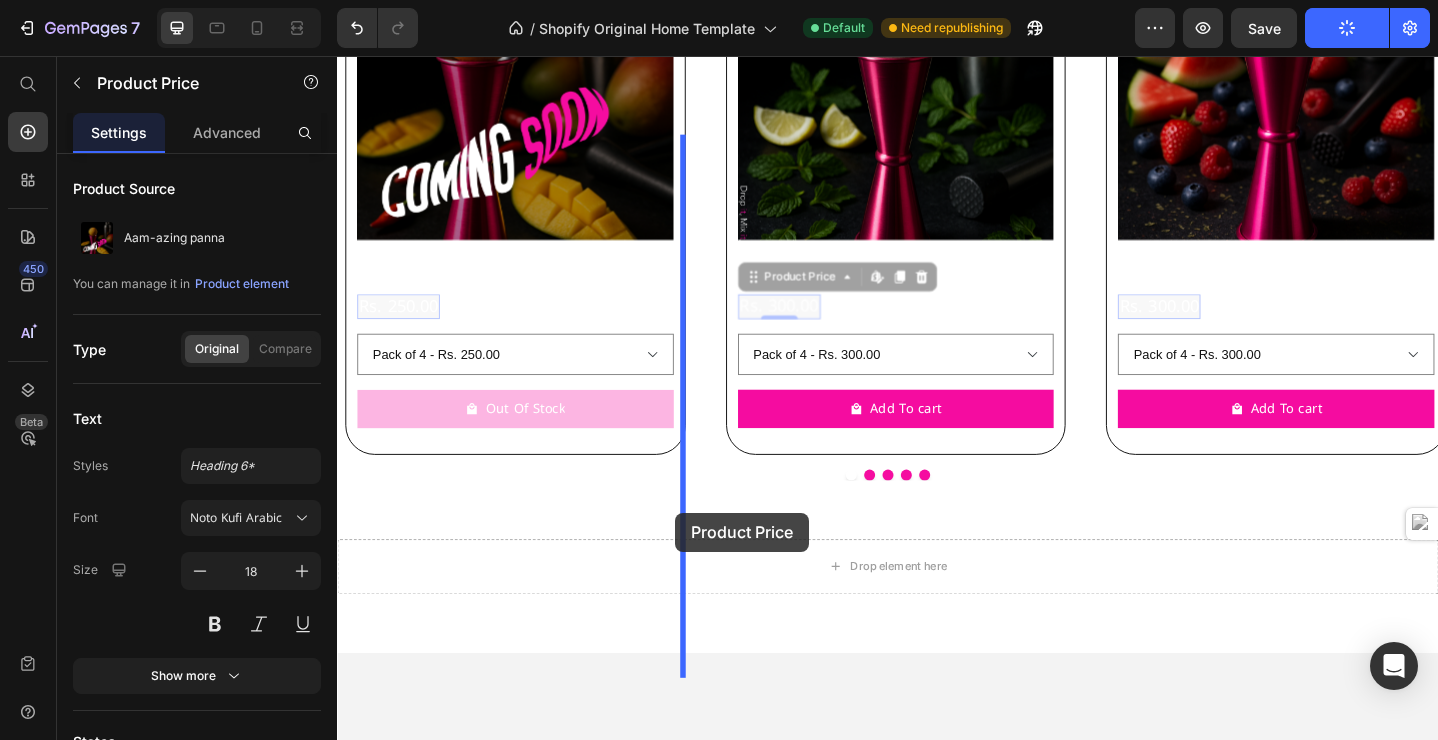 drag, startPoint x: 802, startPoint y: 562, endPoint x: 710, endPoint y: 553, distance: 92.43917 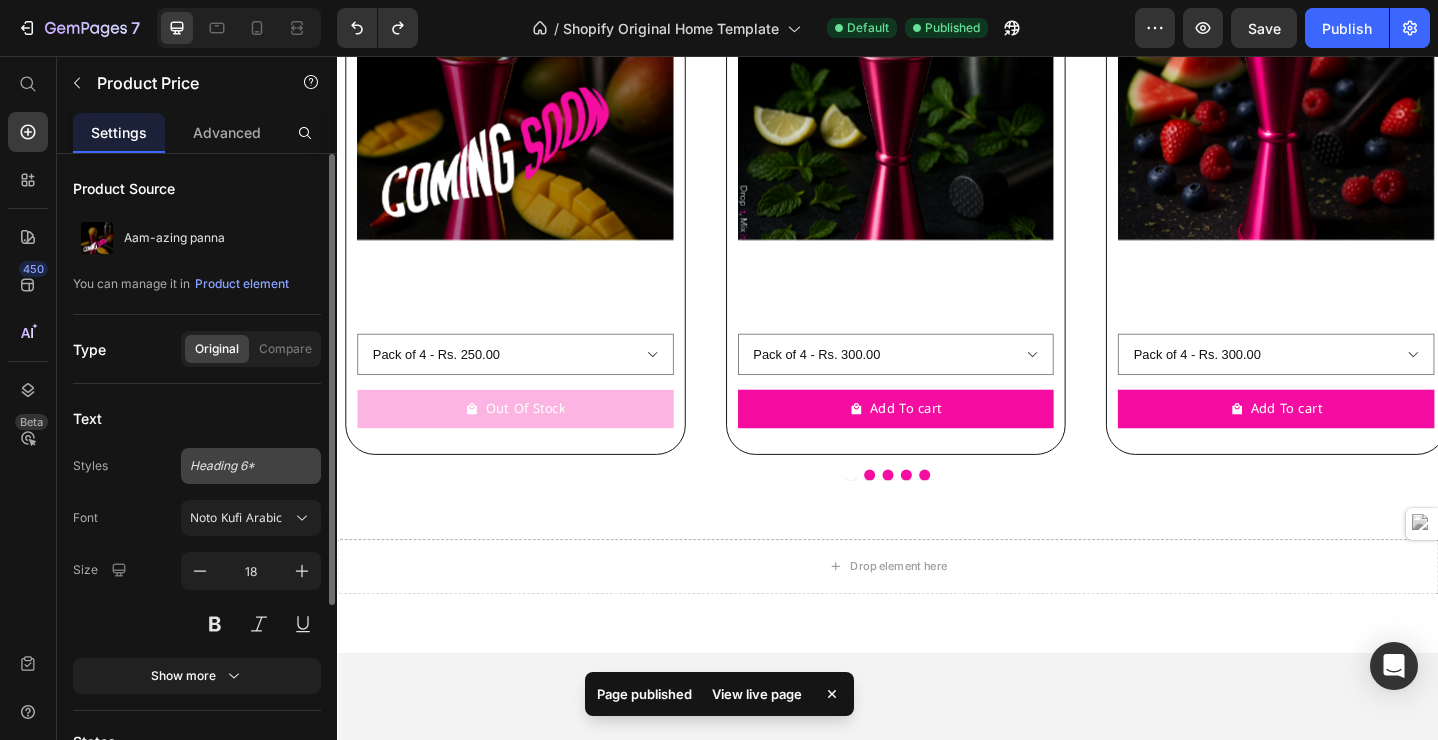 click on "Heading 6*" at bounding box center [251, 466] 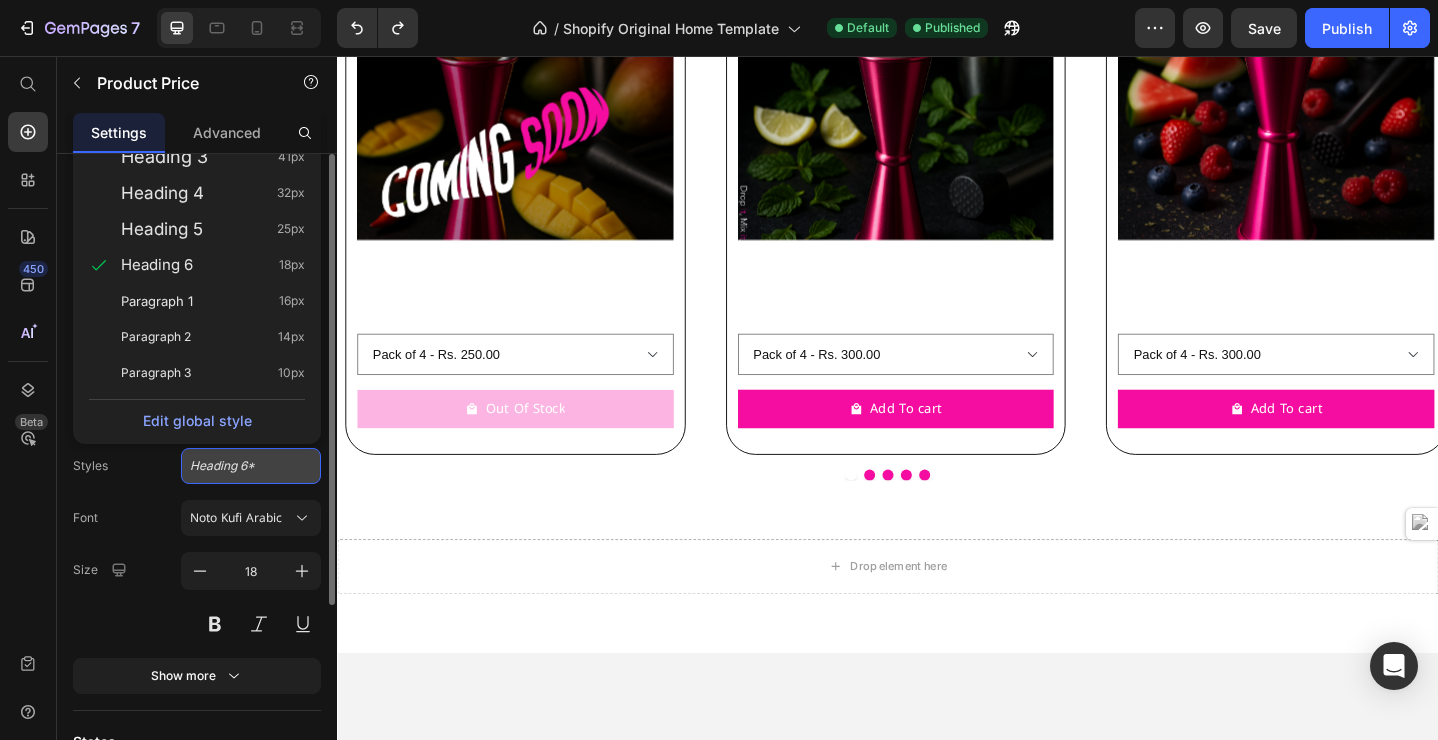 click on "Heading 6*" at bounding box center [251, 466] 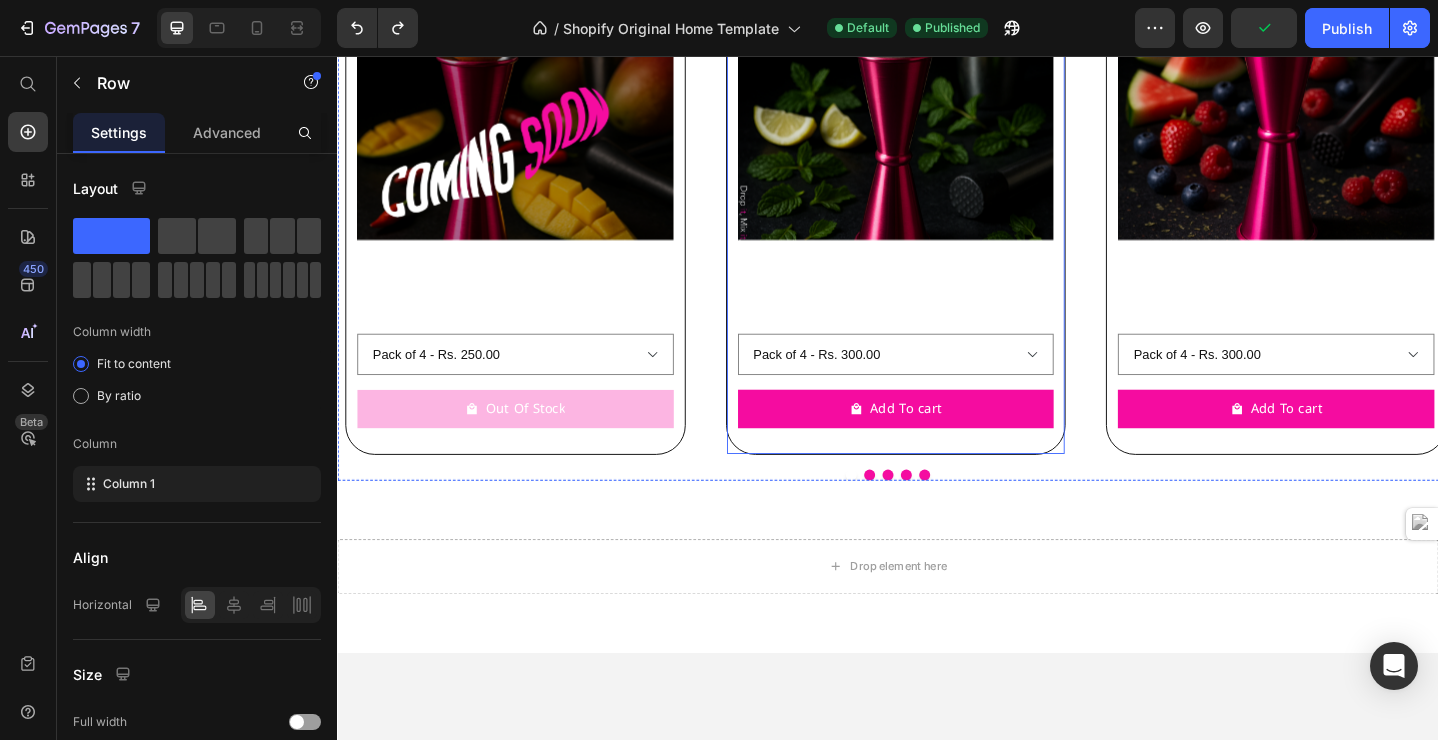 click on "Product Images Mint to be Lime! Product Title Rs. 300.00 Product Price Rs. 0.00 Product Price Row Pack of 4 - Rs. 300.00  Pack of 8 - Rs. 550.00  Pack of 12 - Rs. 800.00  Product Variants & Swatches Add To cart Product Cart Button Row" at bounding box center [945, 195] 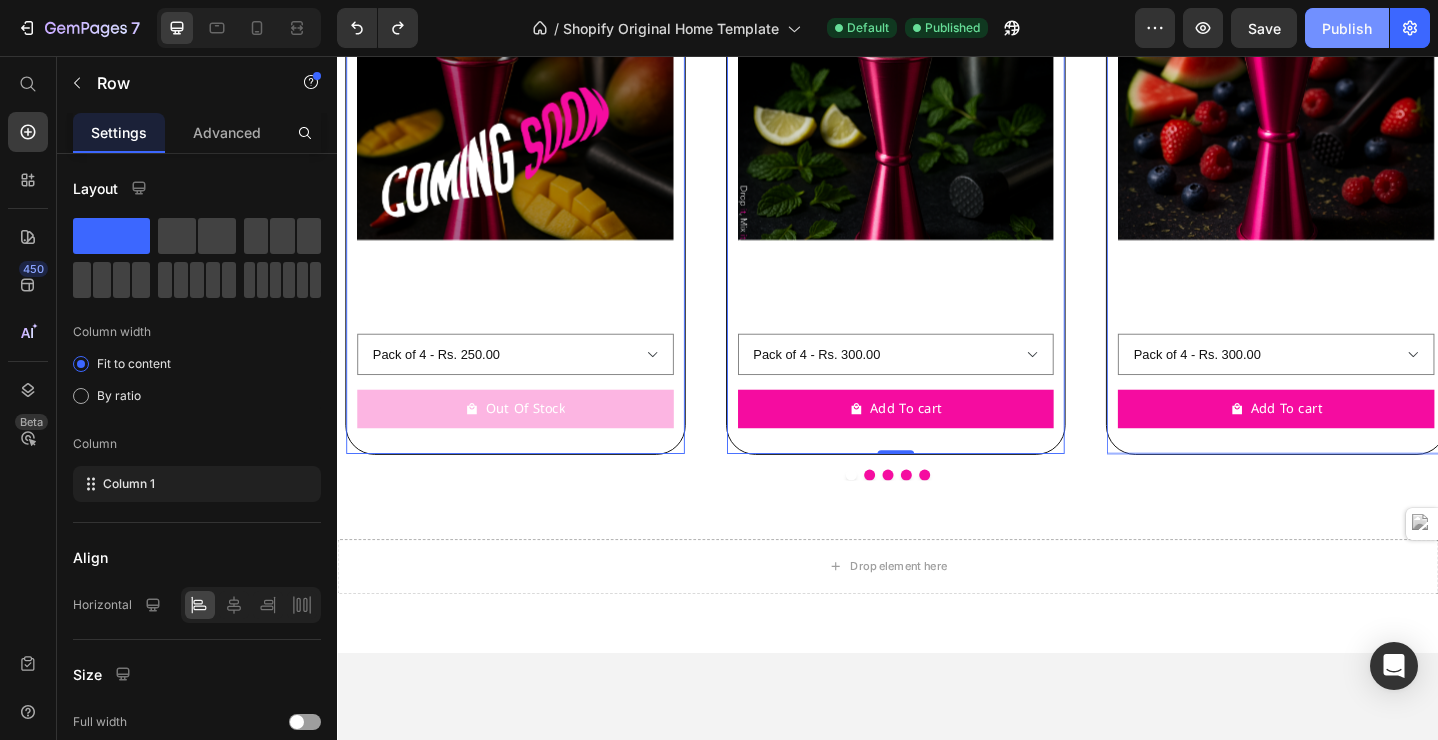 click on "Publish" at bounding box center [1347, 28] 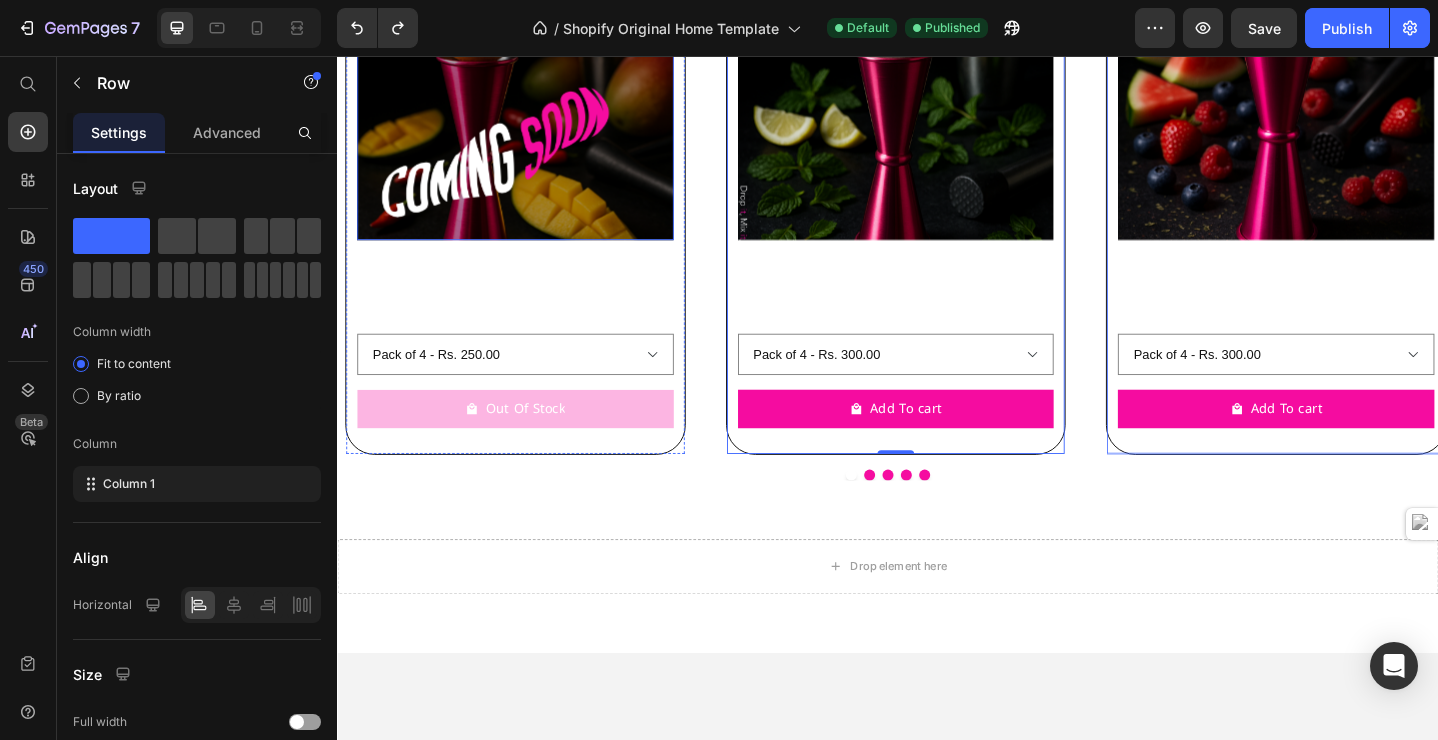 scroll, scrollTop: 0, scrollLeft: 0, axis: both 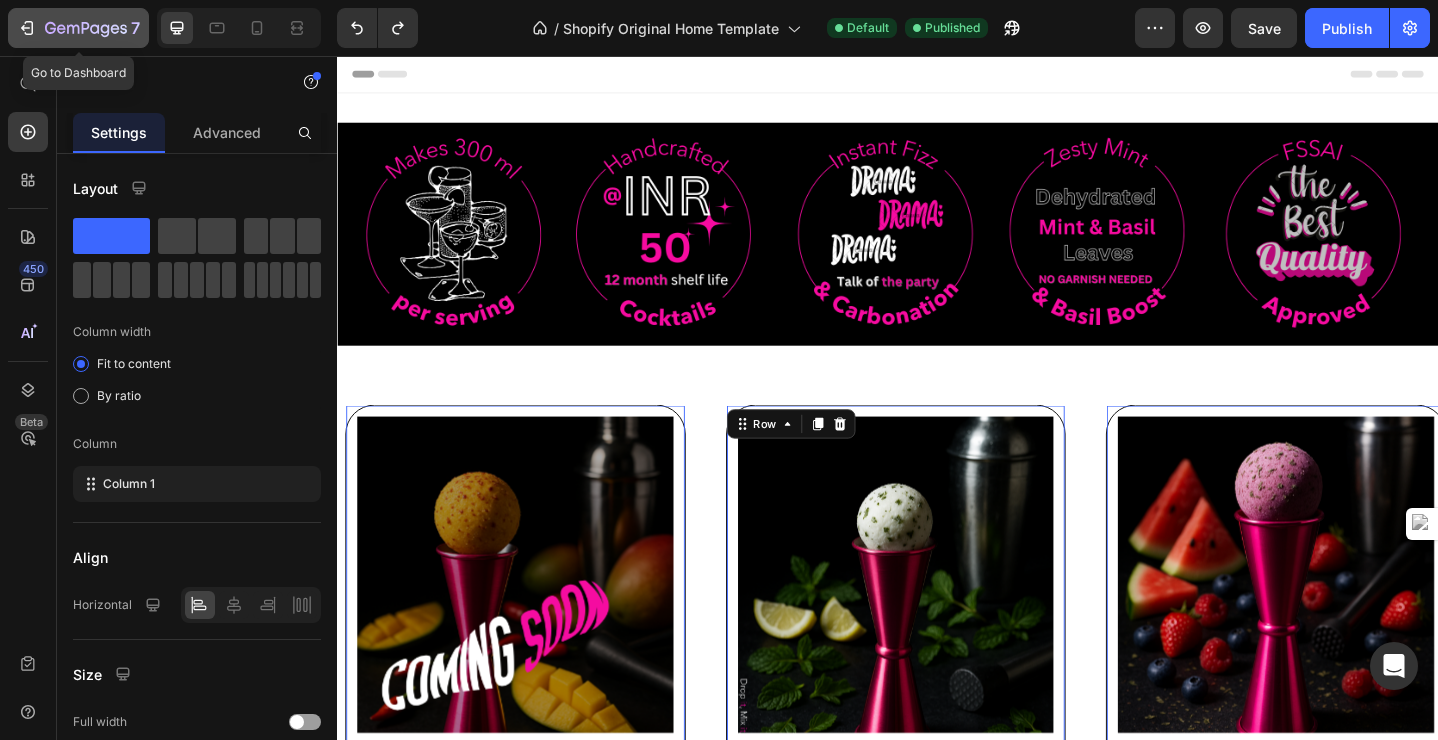click 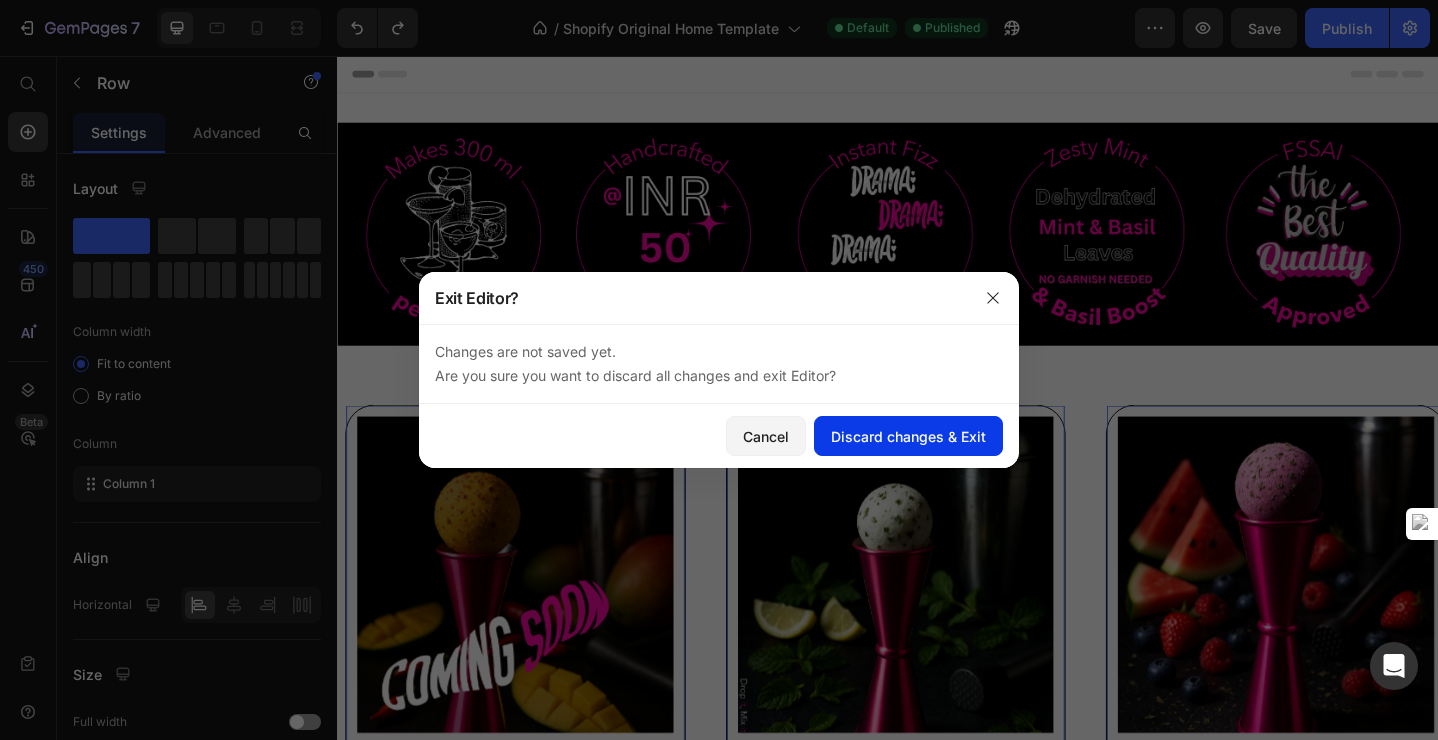 click on "Discard changes & Exit" at bounding box center [908, 436] 